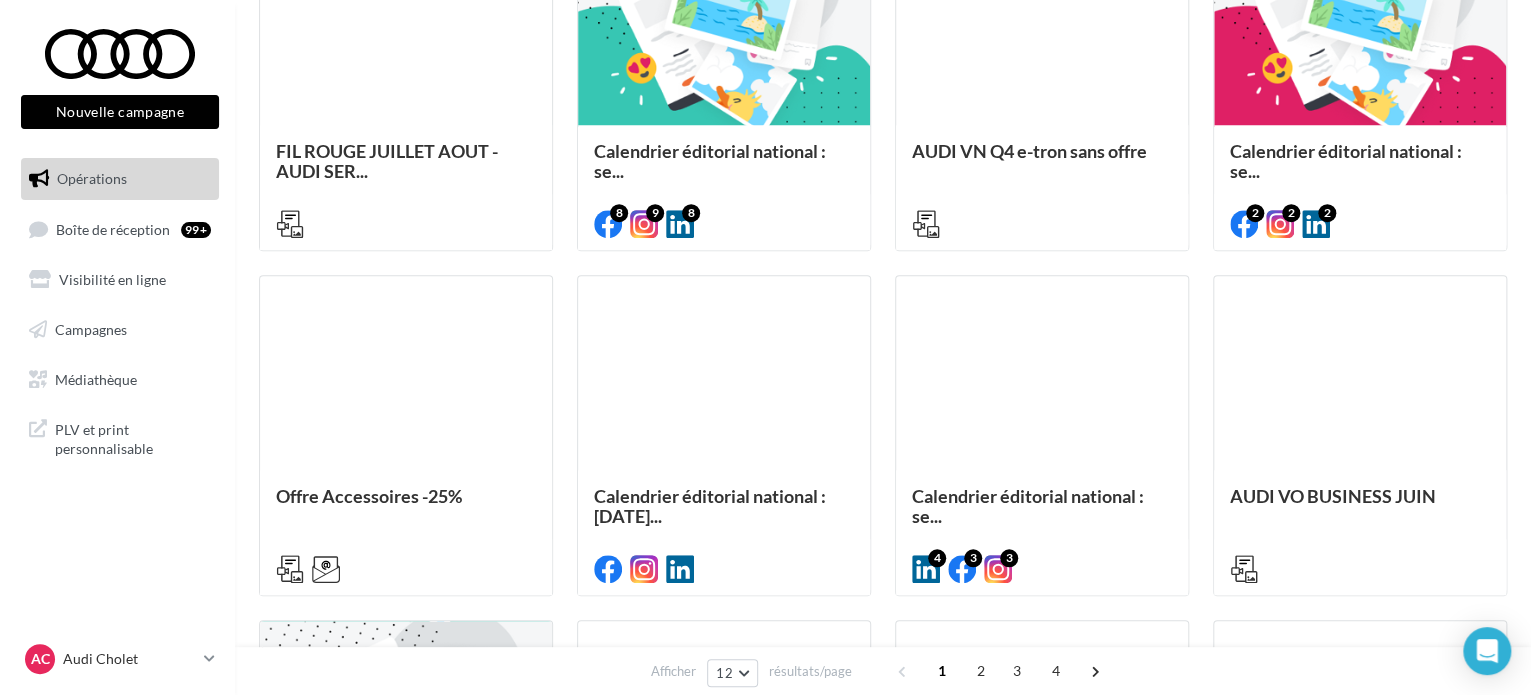scroll, scrollTop: 700, scrollLeft: 0, axis: vertical 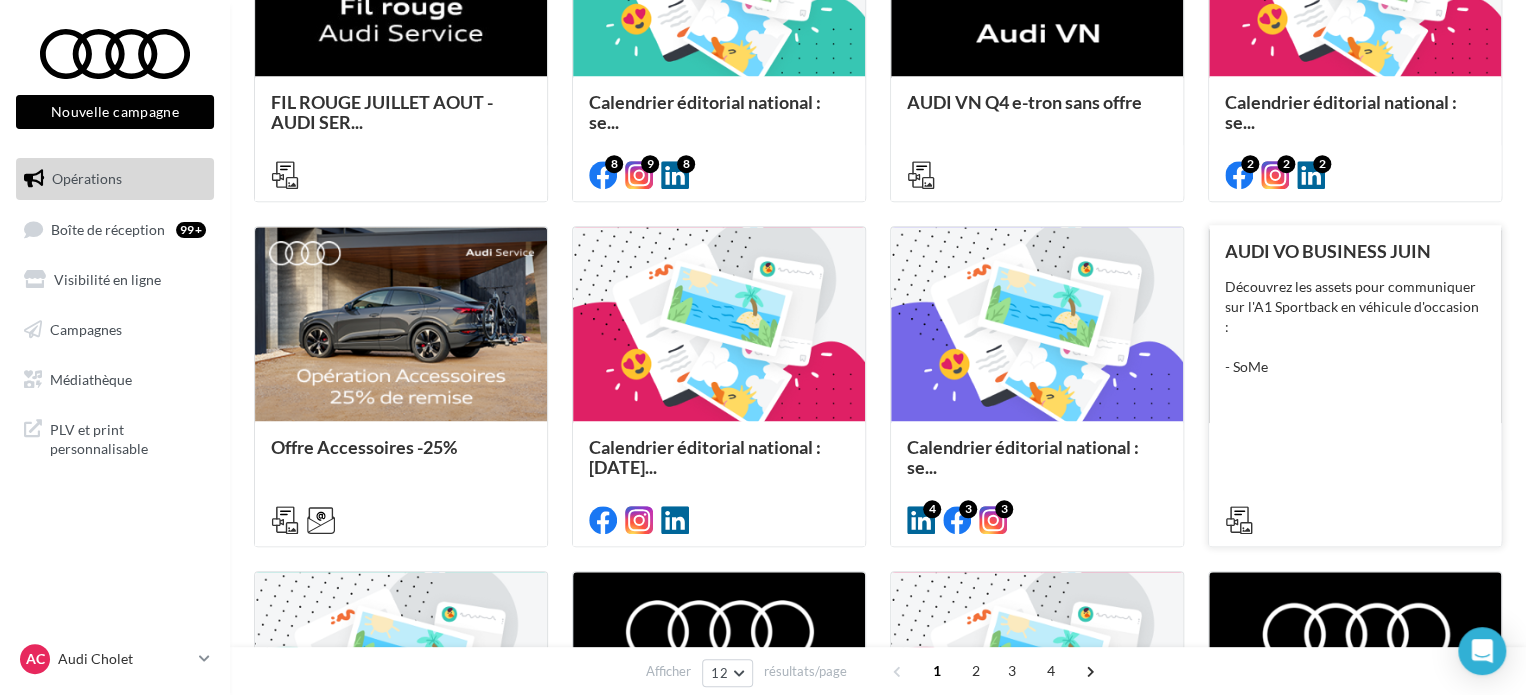click on "Découvrez les assets pour communiquer sur l'A1 Sportback en véhicule d'occasion :
- SoMe" at bounding box center [0, 0] 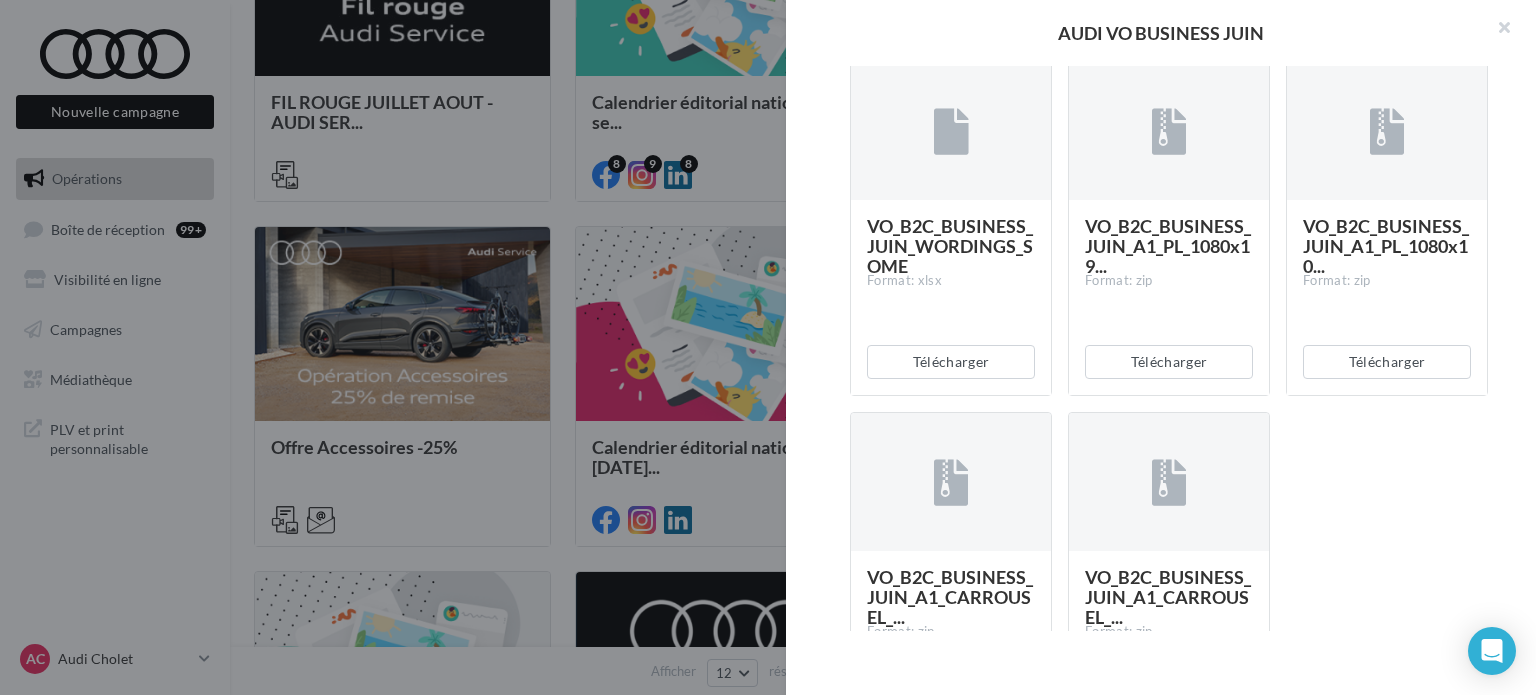 scroll, scrollTop: 400, scrollLeft: 0, axis: vertical 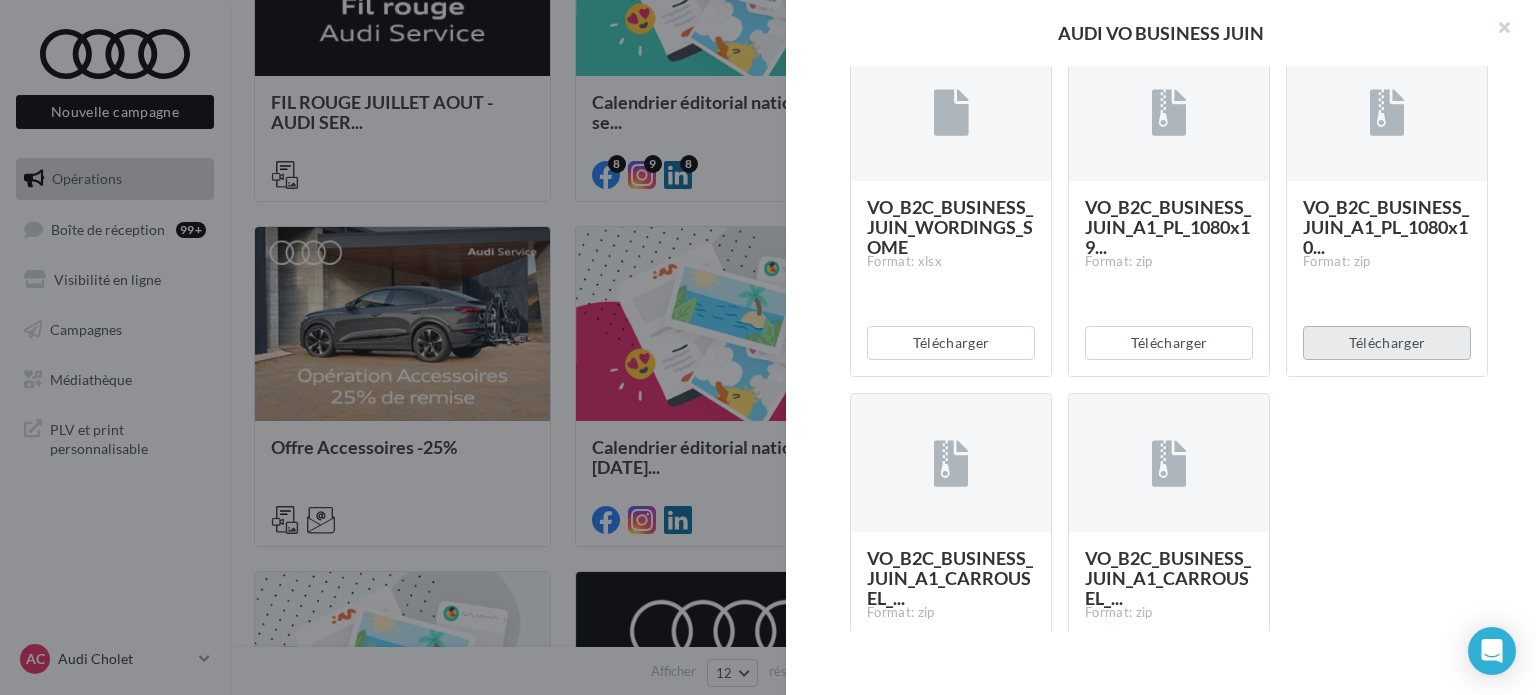 click on "Télécharger" at bounding box center [951, 343] 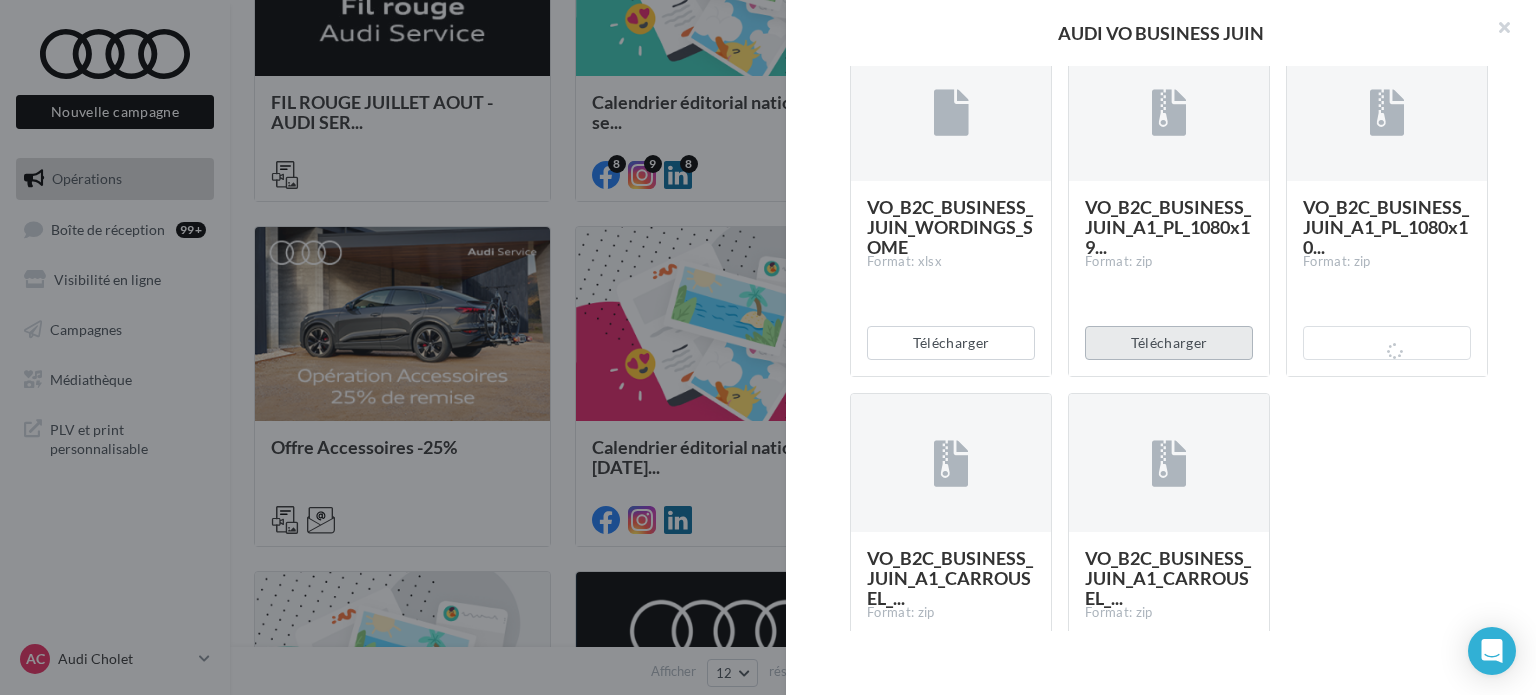 click on "Télécharger" at bounding box center [951, 343] 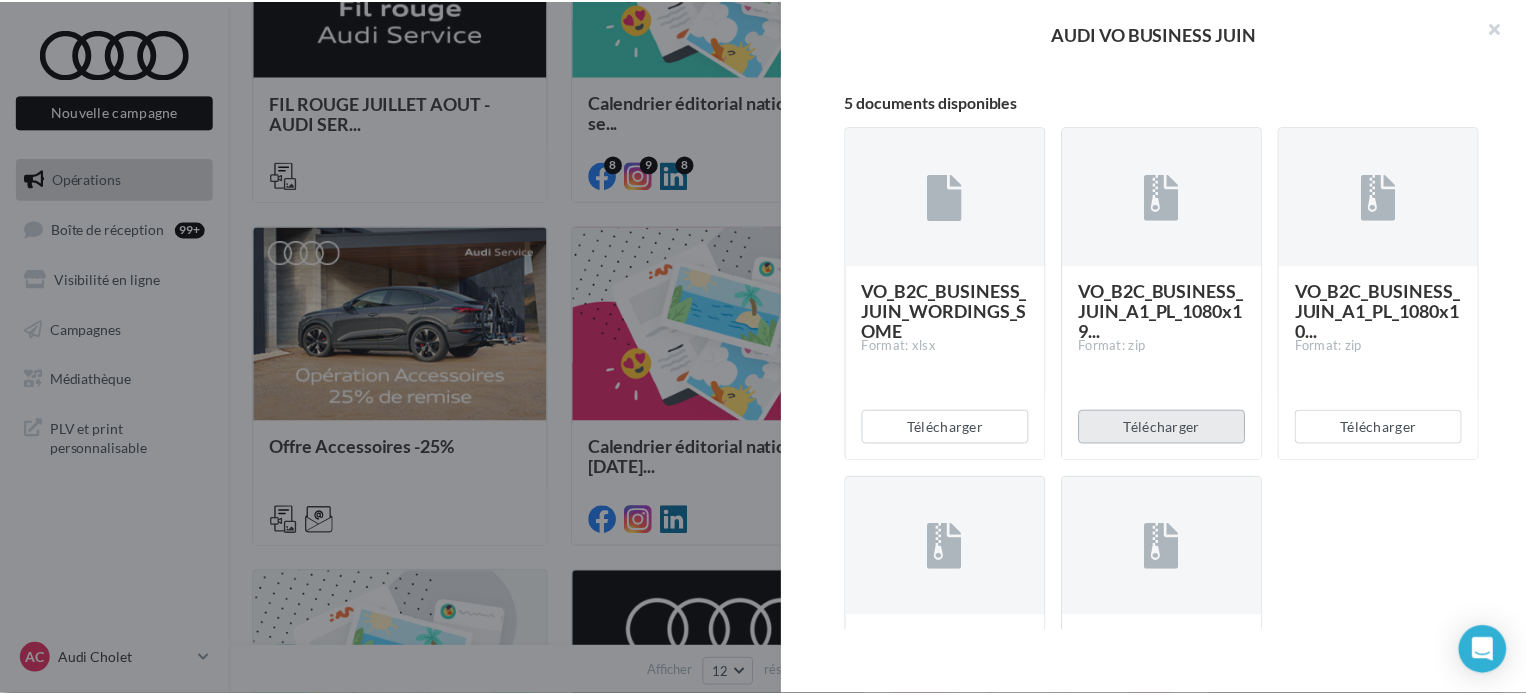 scroll, scrollTop: 300, scrollLeft: 0, axis: vertical 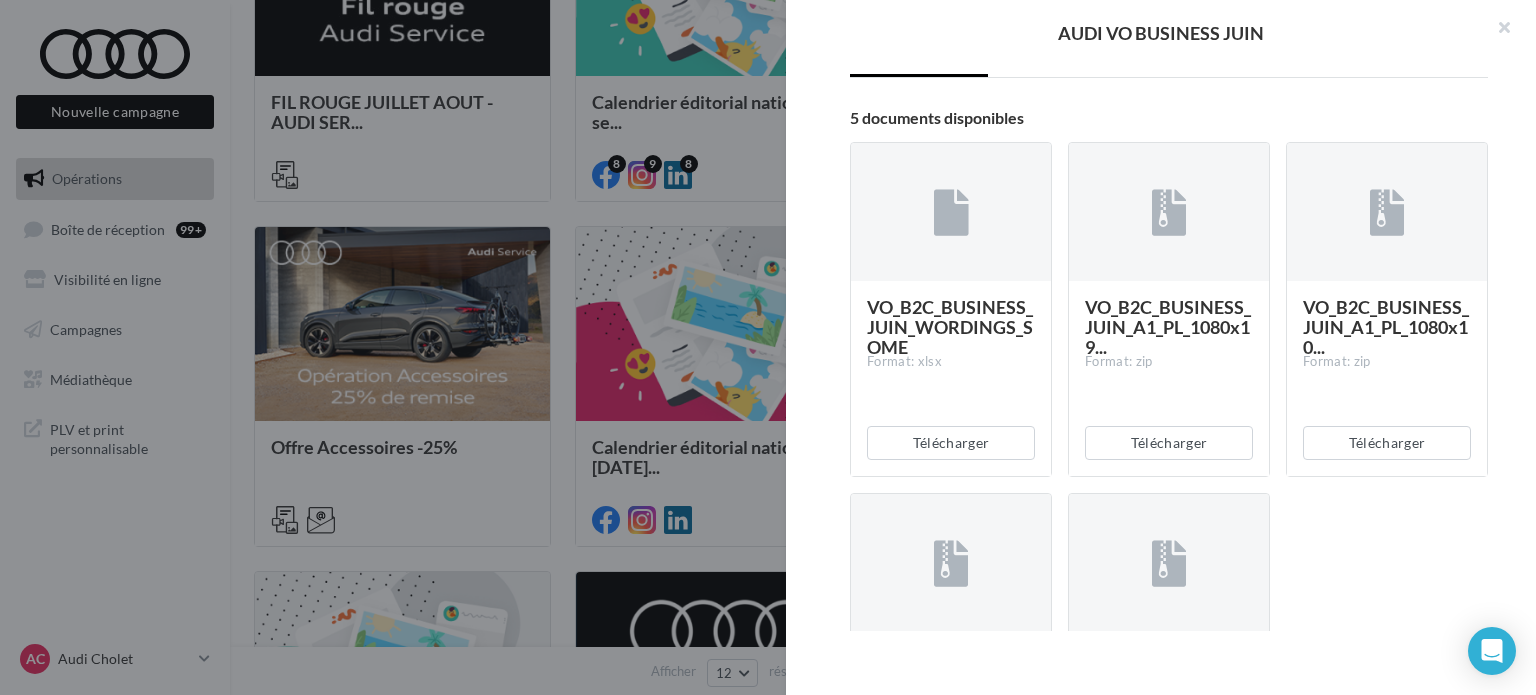 click on "AUDI VO BUSINESS JUIN" at bounding box center (1161, 33) 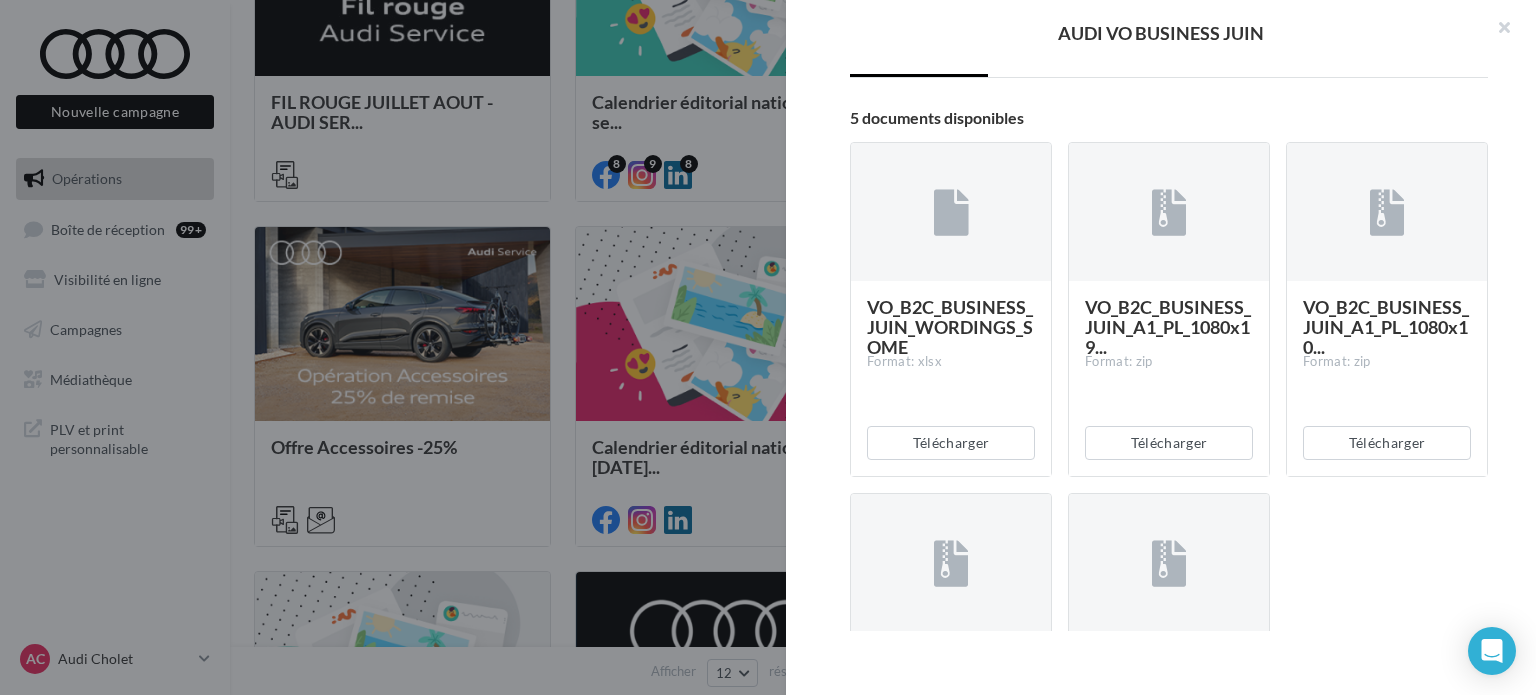 click on "Prévisualisation" at bounding box center [1169, 58] 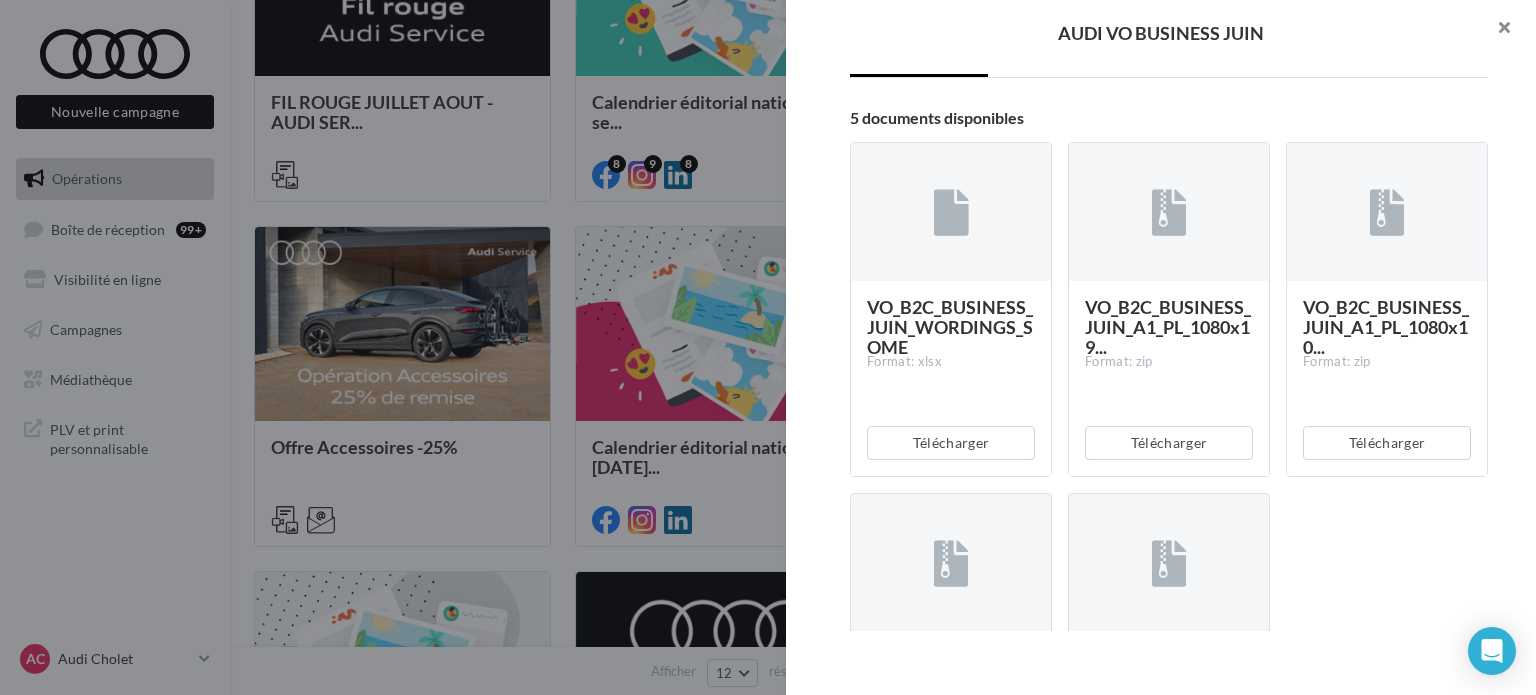 click at bounding box center (1496, 30) 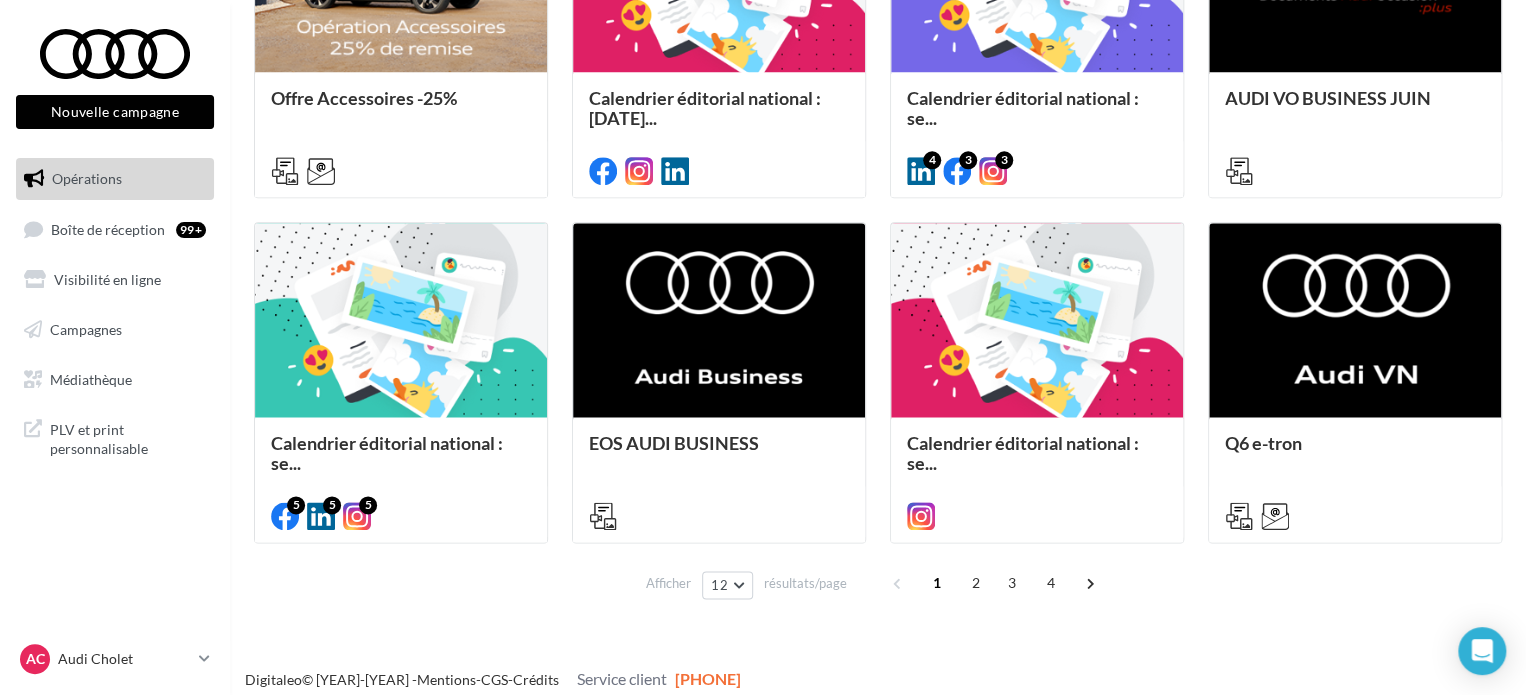 scroll, scrollTop: 1063, scrollLeft: 0, axis: vertical 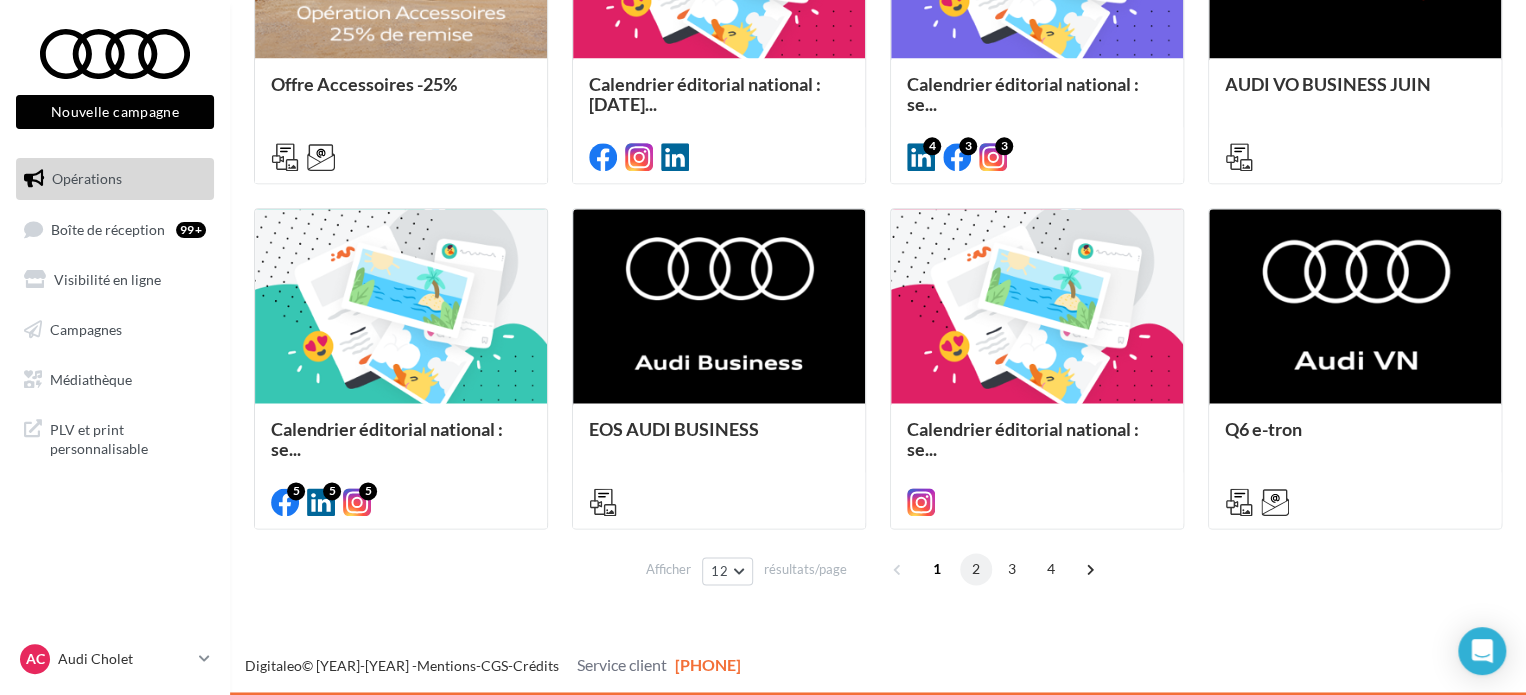 click on "2" at bounding box center [976, 569] 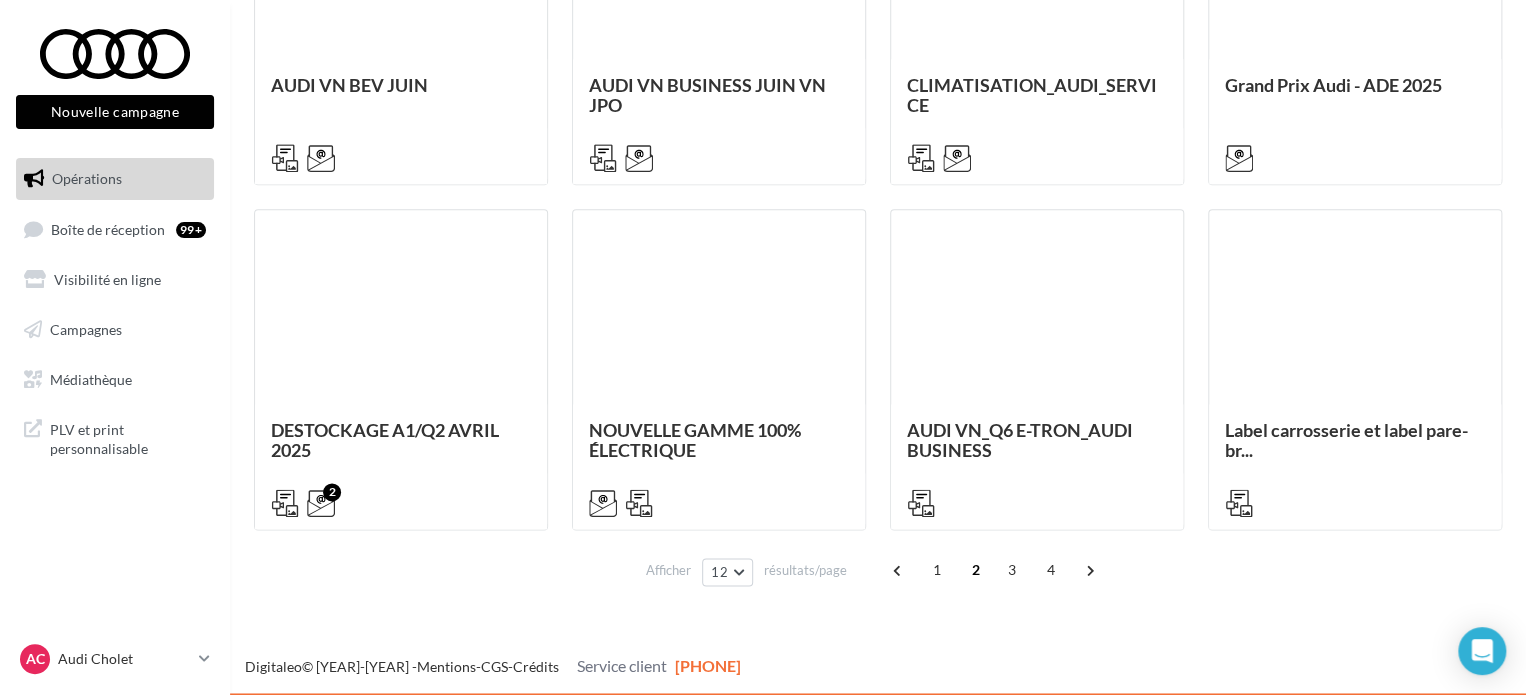 scroll, scrollTop: 1063, scrollLeft: 0, axis: vertical 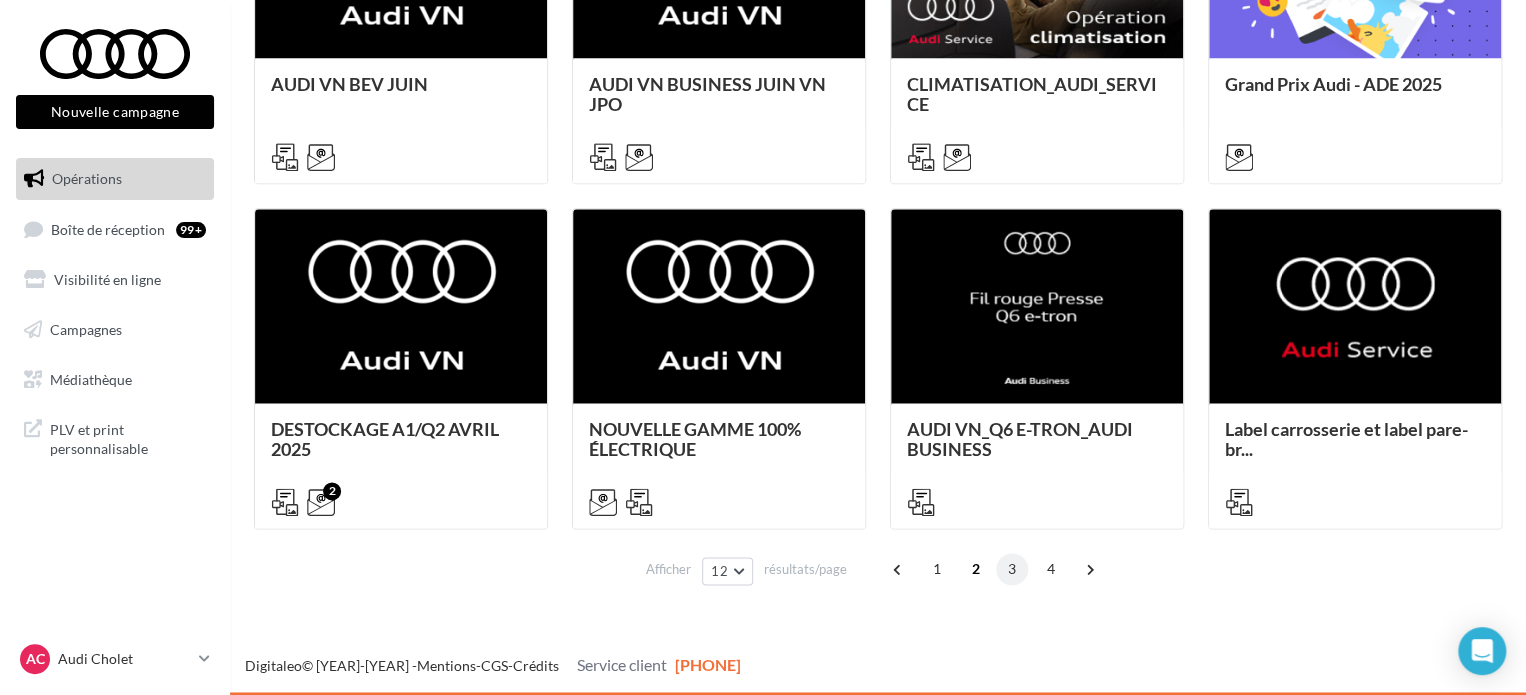 click on "3" at bounding box center (1012, 569) 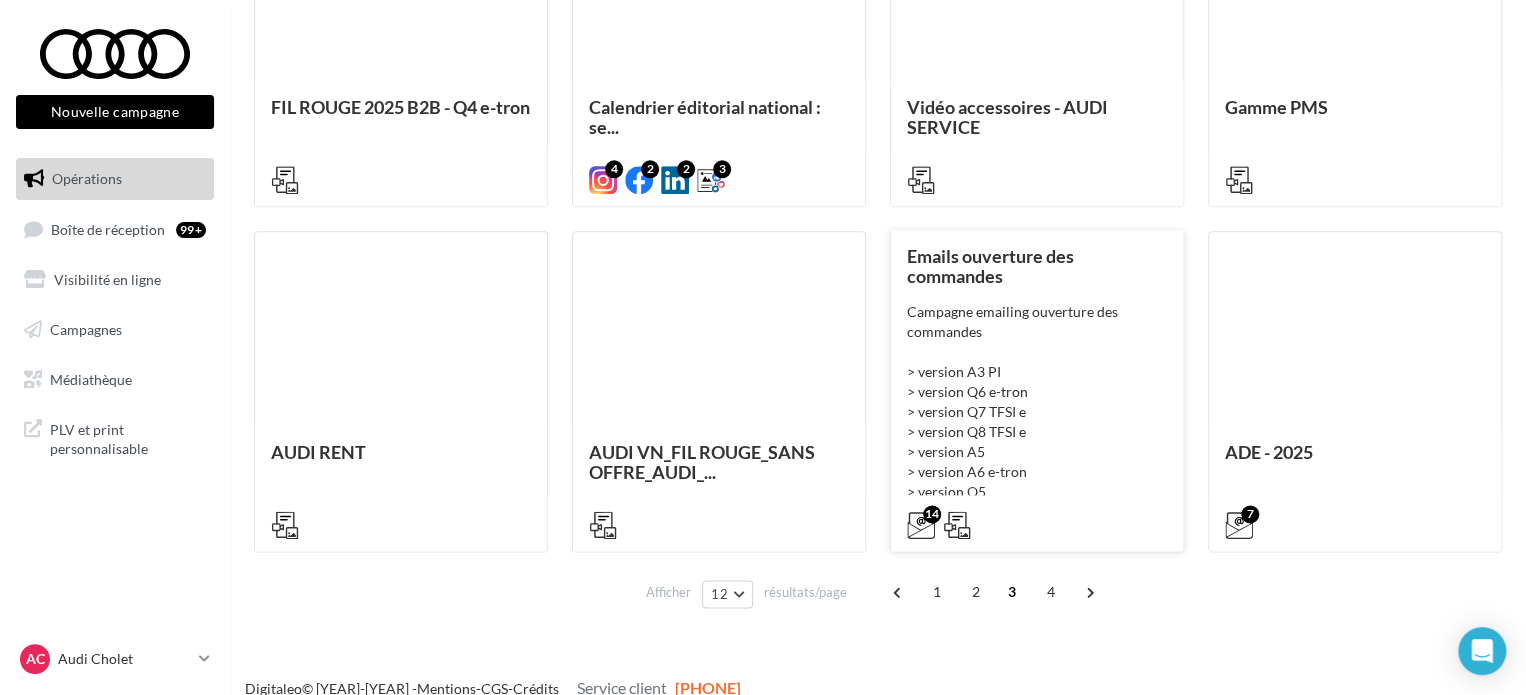scroll, scrollTop: 1063, scrollLeft: 0, axis: vertical 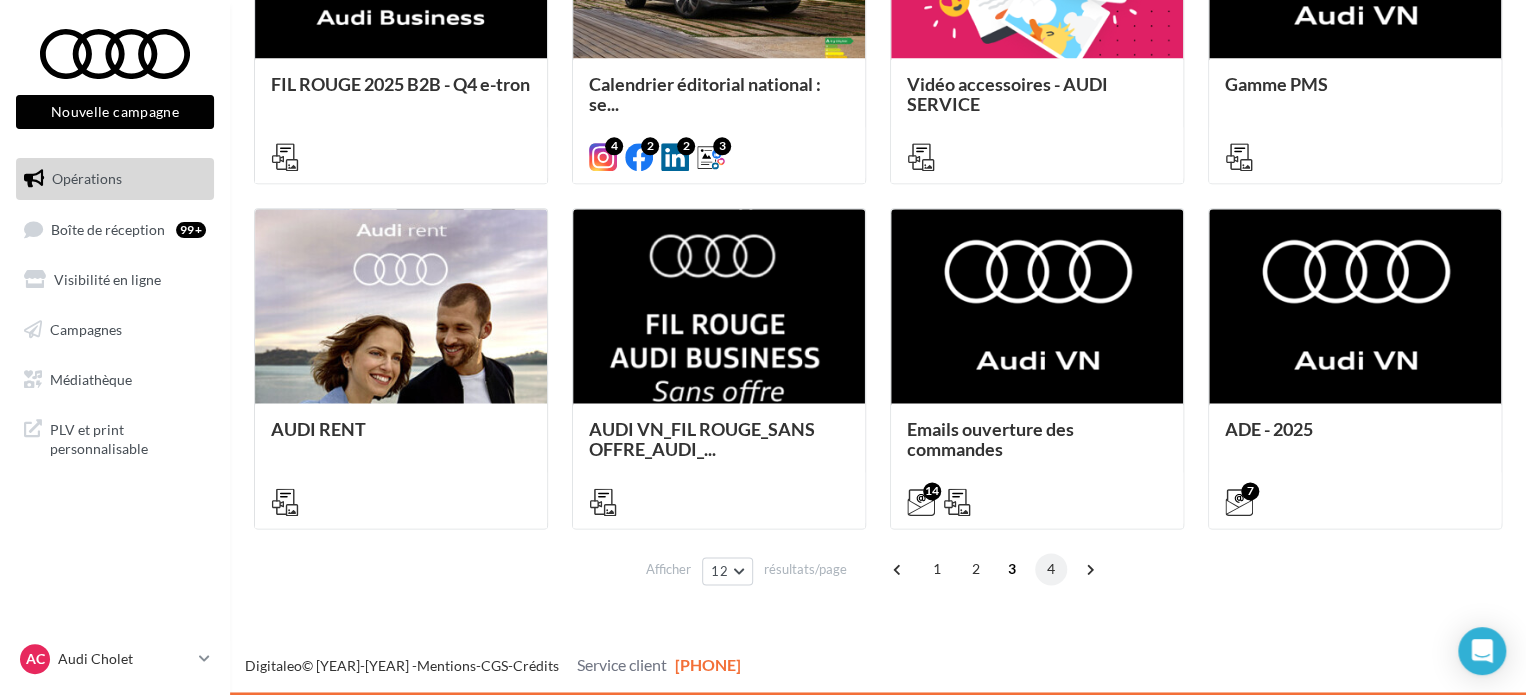 click on "4" at bounding box center (1051, 569) 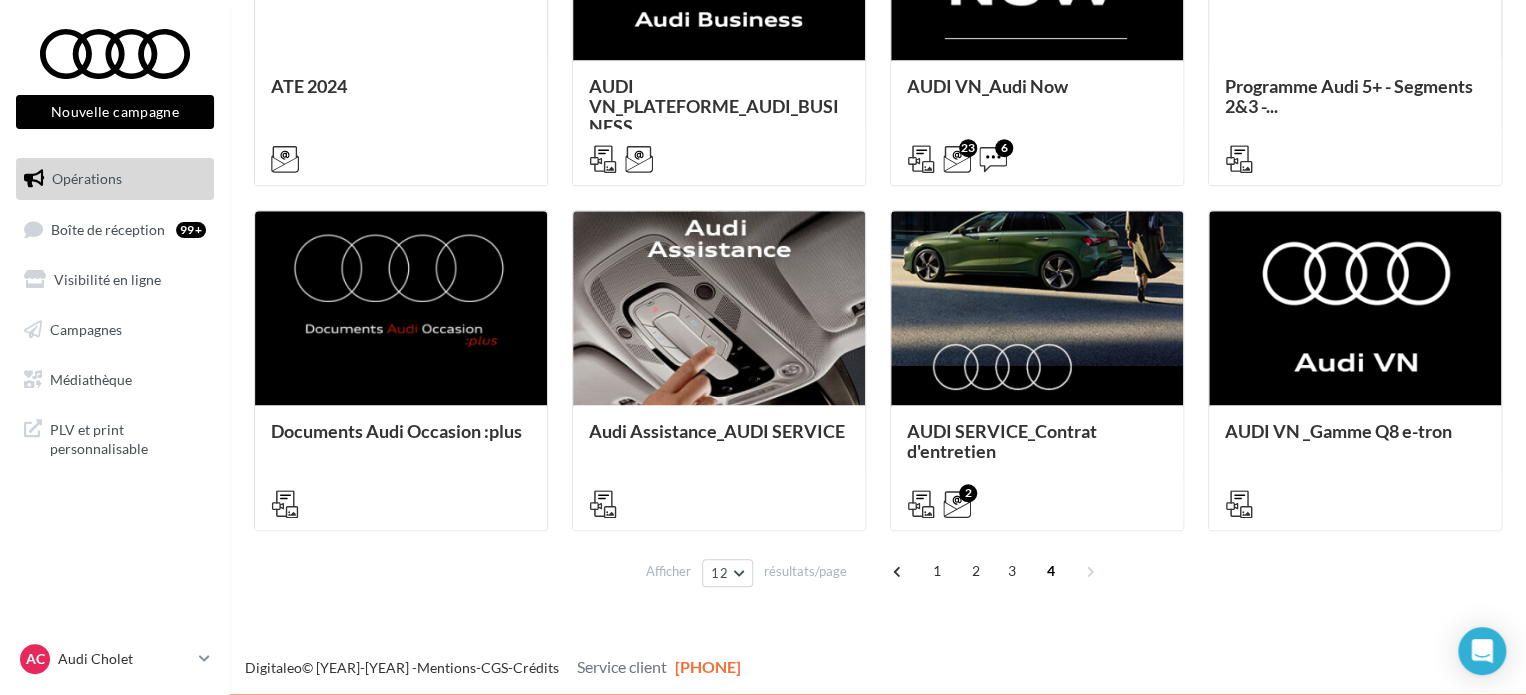 scroll, scrollTop: 717, scrollLeft: 0, axis: vertical 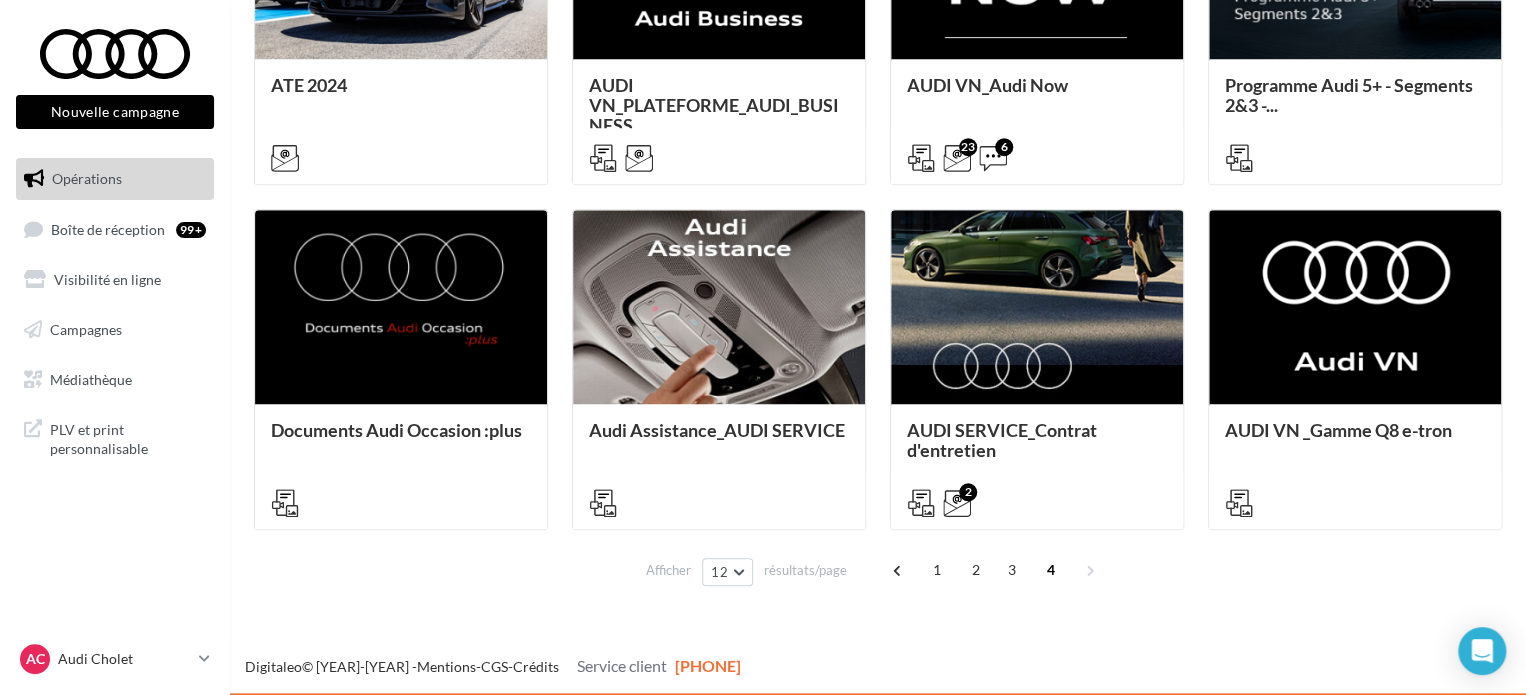 click on "1     2 3     4" at bounding box center [996, 570] 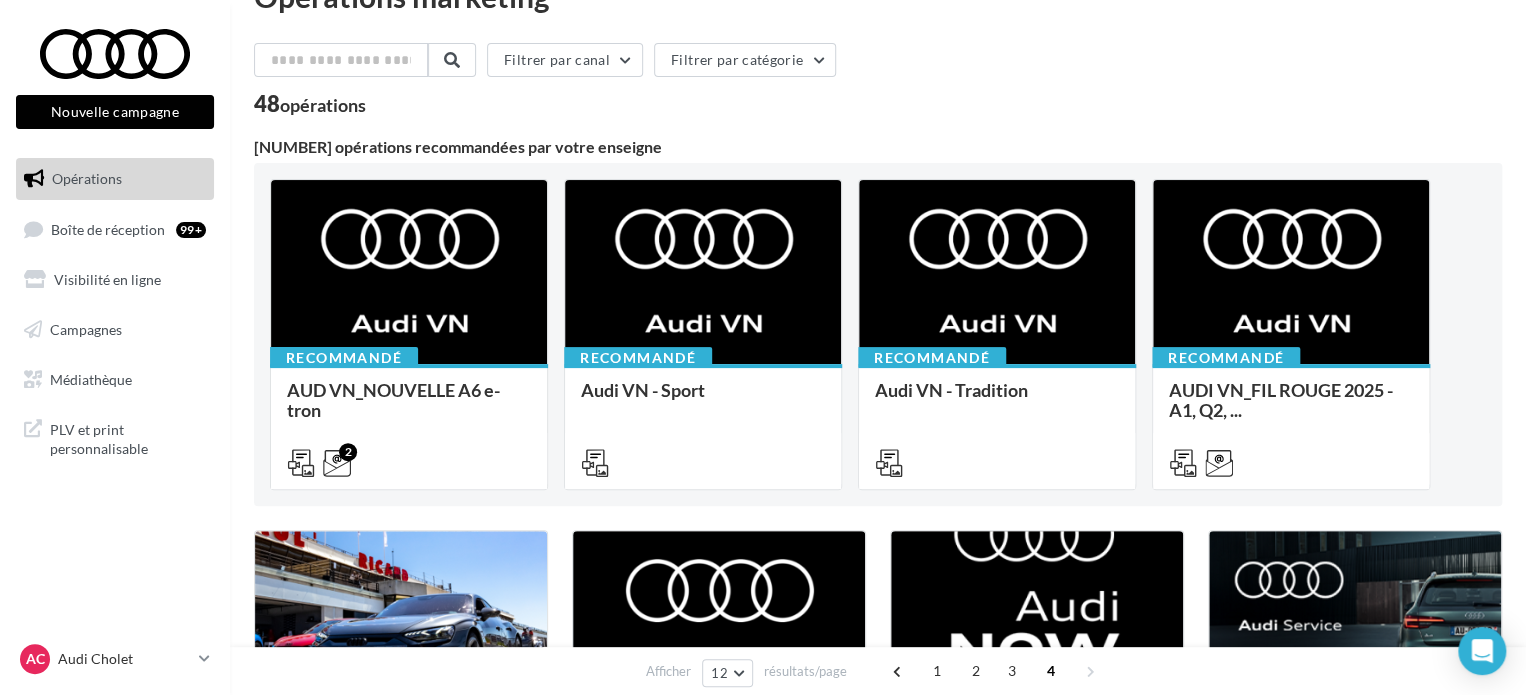 scroll, scrollTop: 0, scrollLeft: 0, axis: both 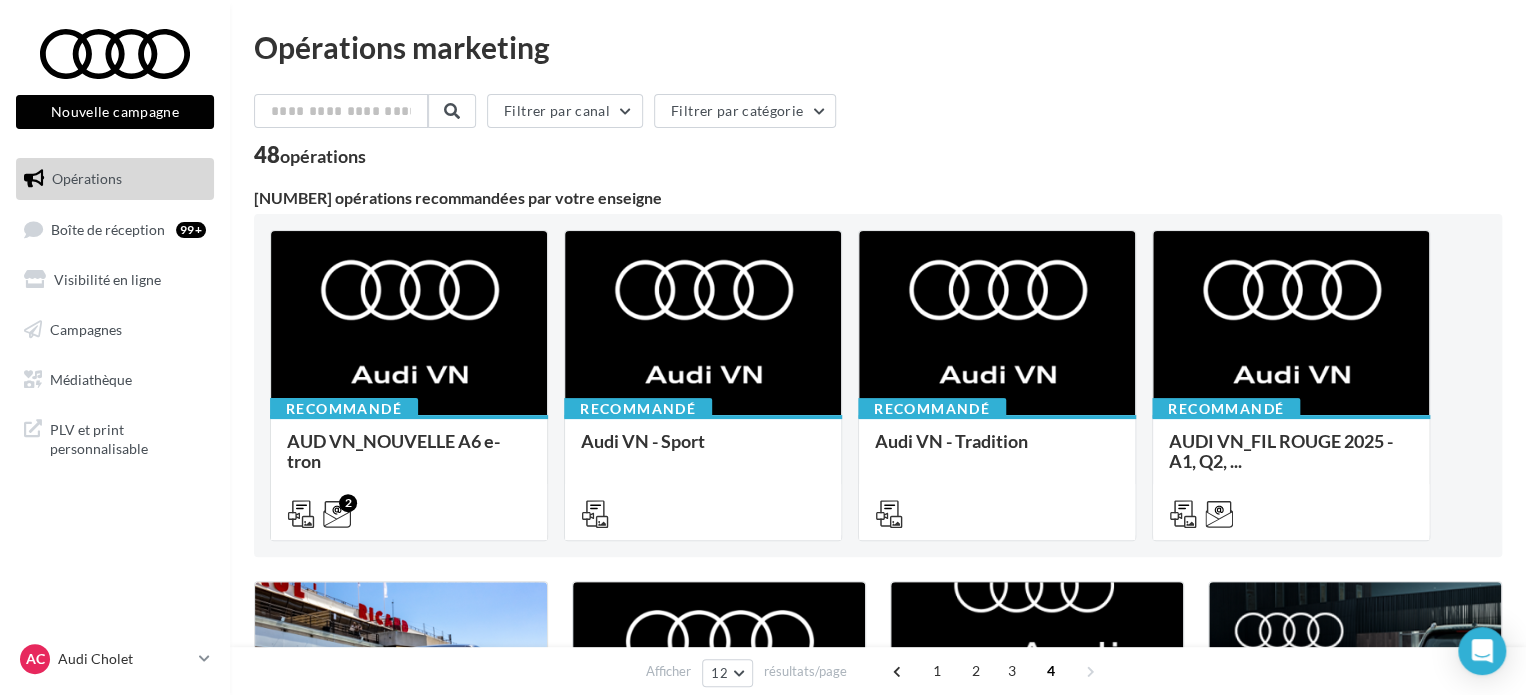 click on "Opérations" at bounding box center [87, 178] 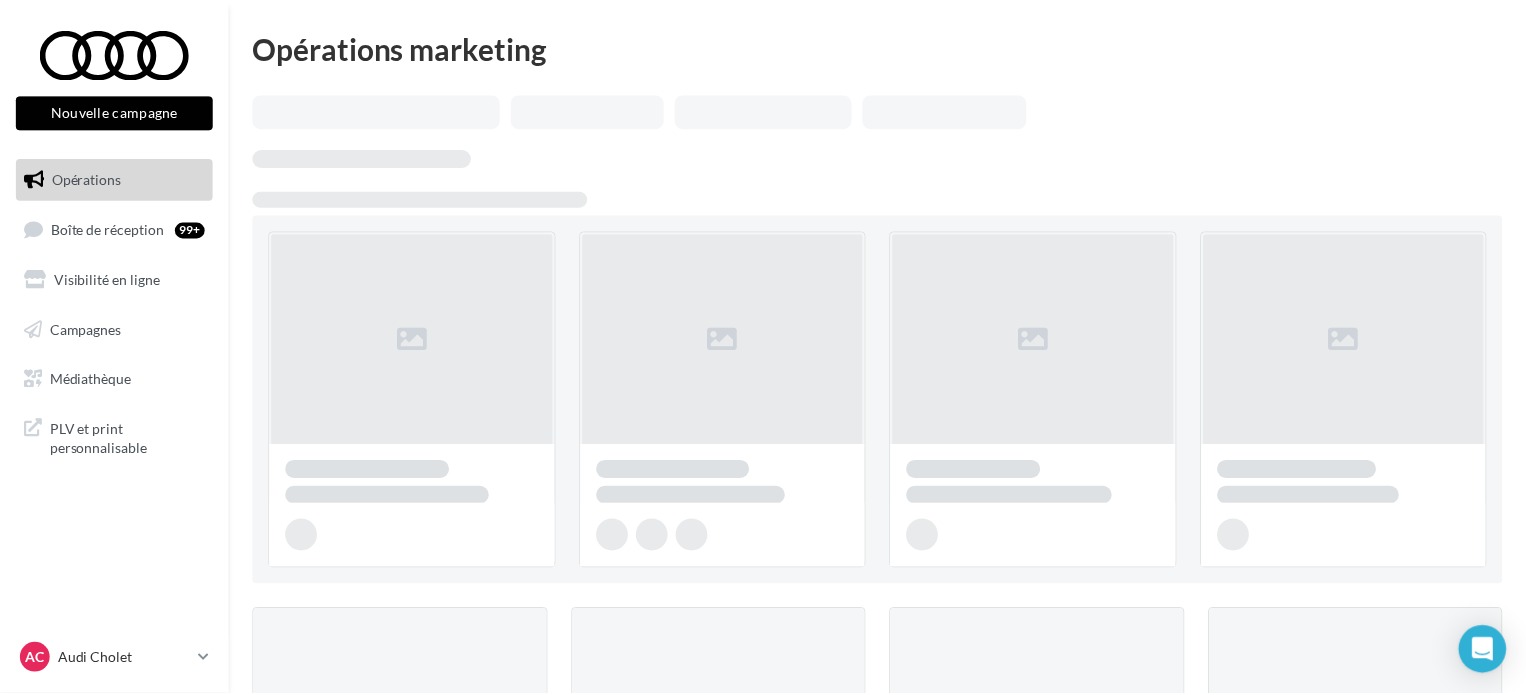 scroll, scrollTop: 0, scrollLeft: 0, axis: both 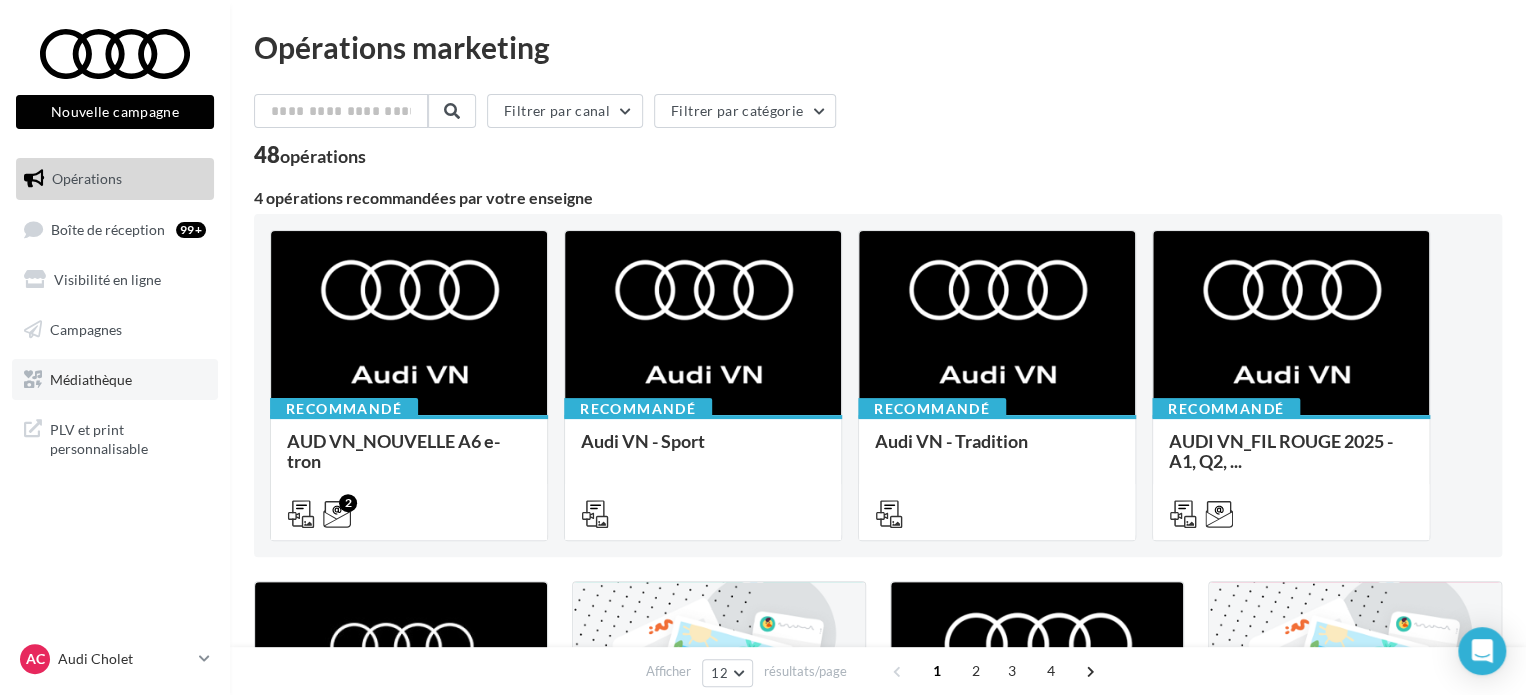 click on "Médiathèque" at bounding box center [91, 378] 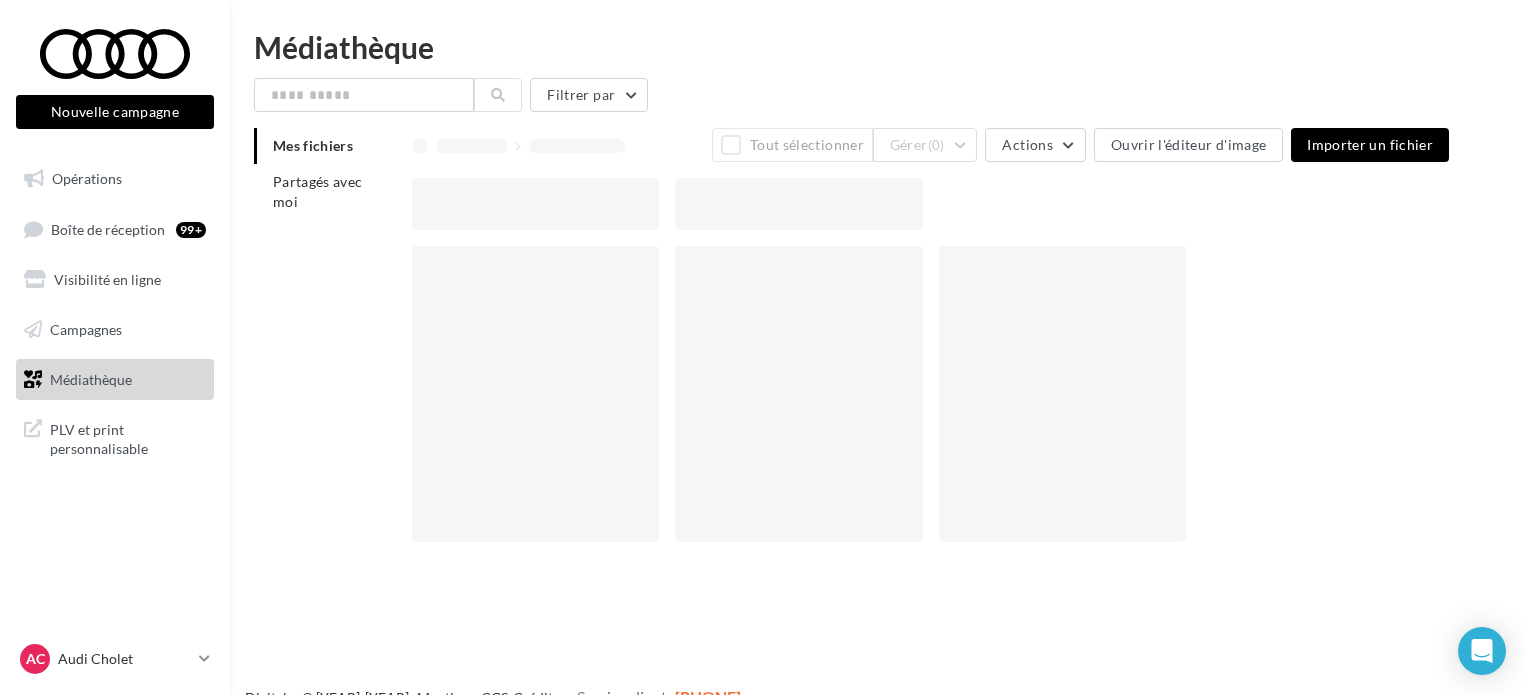 scroll, scrollTop: 0, scrollLeft: 0, axis: both 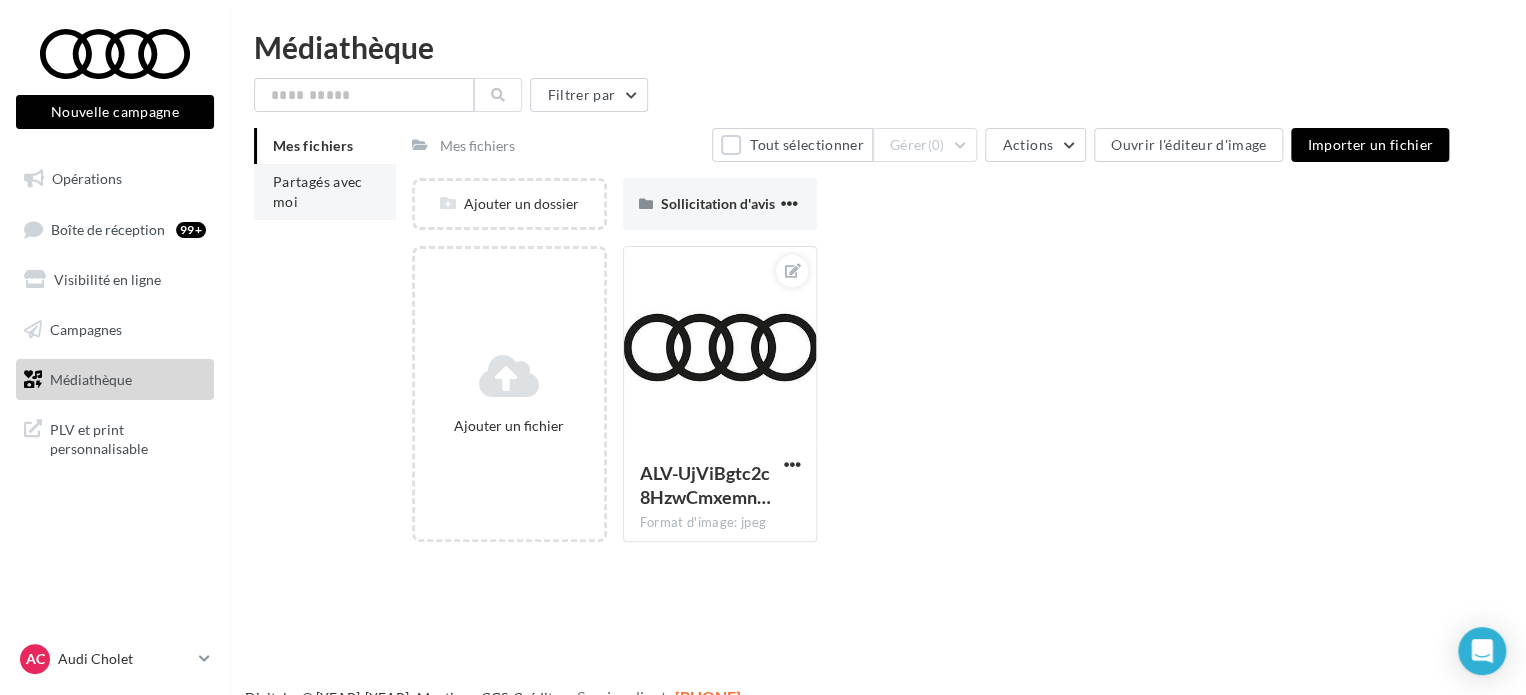 click on "Partagés avec moi" at bounding box center [325, 192] 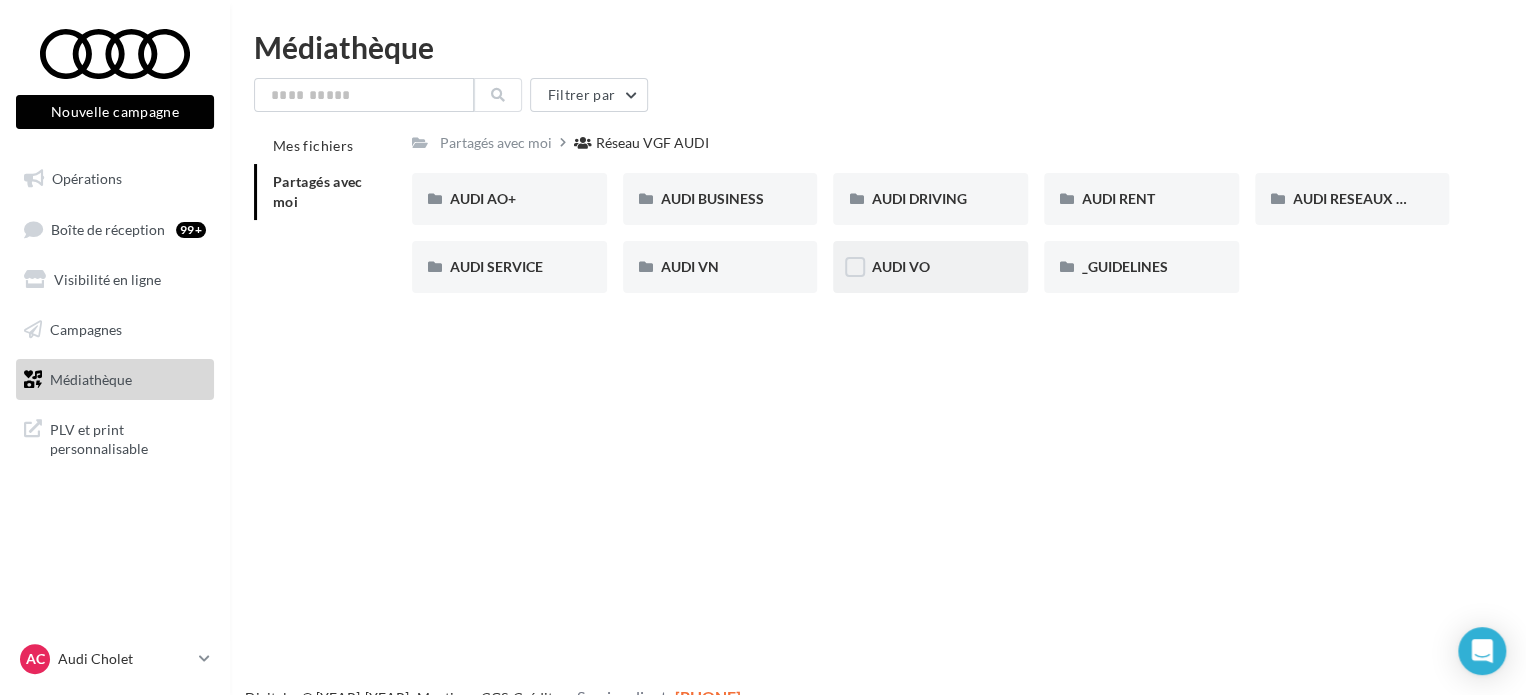 click on "AUDI VO" at bounding box center (509, 199) 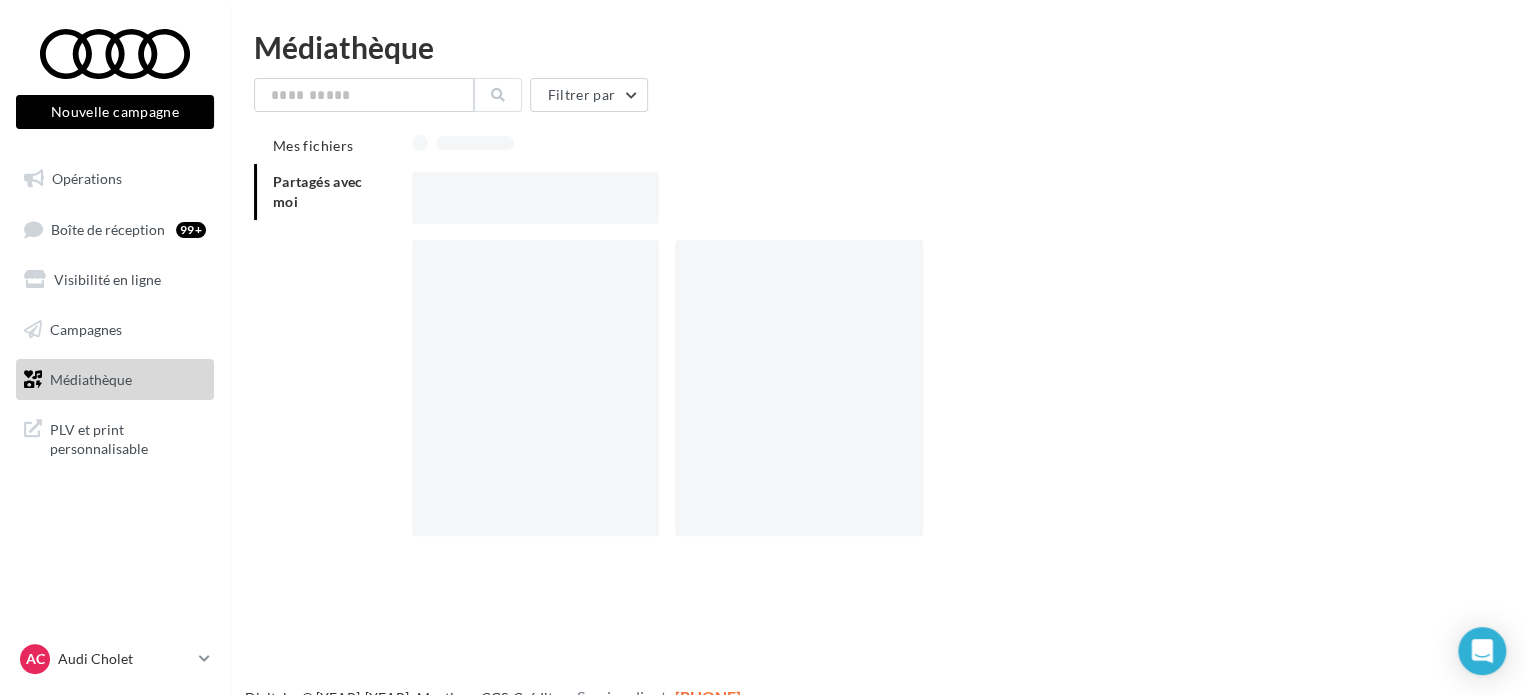 click at bounding box center [938, 198] 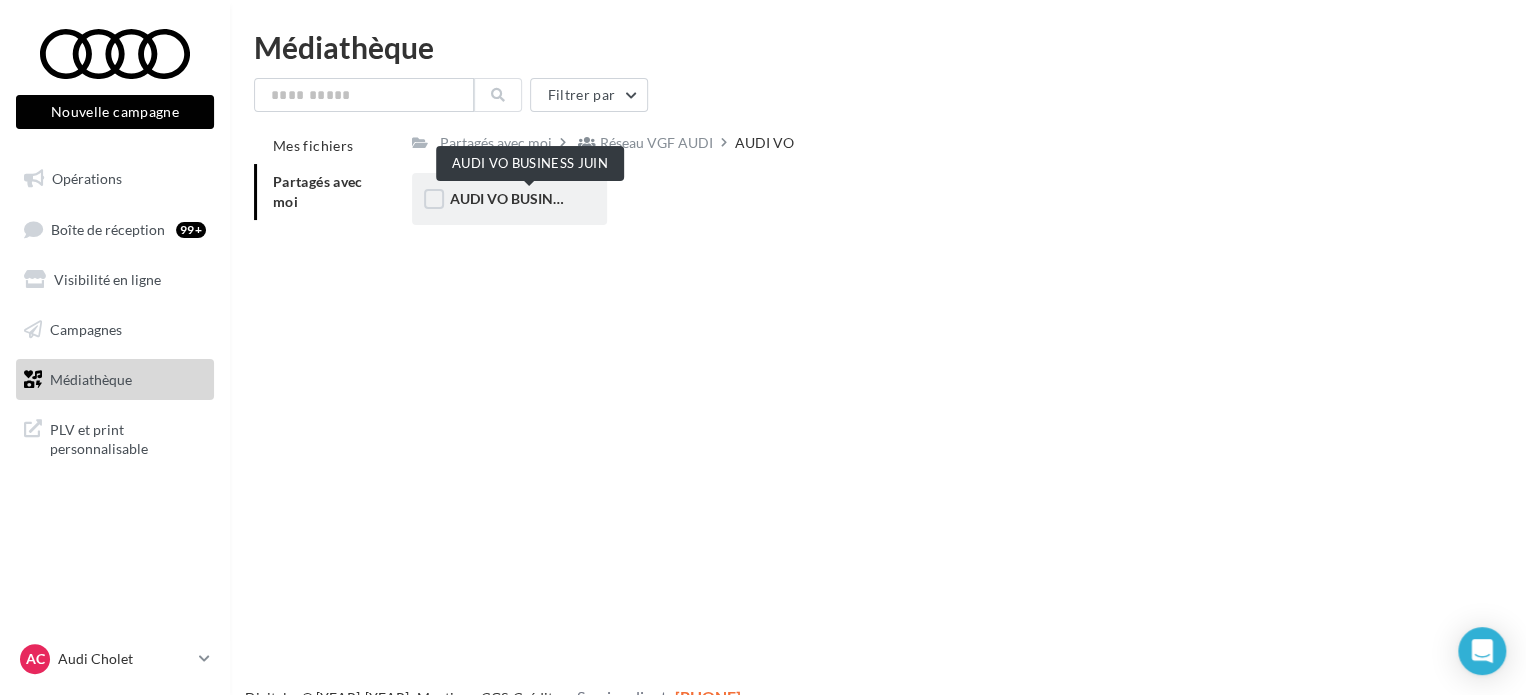 click on "AUDI VO BUSINESS JUIN" at bounding box center (530, 198) 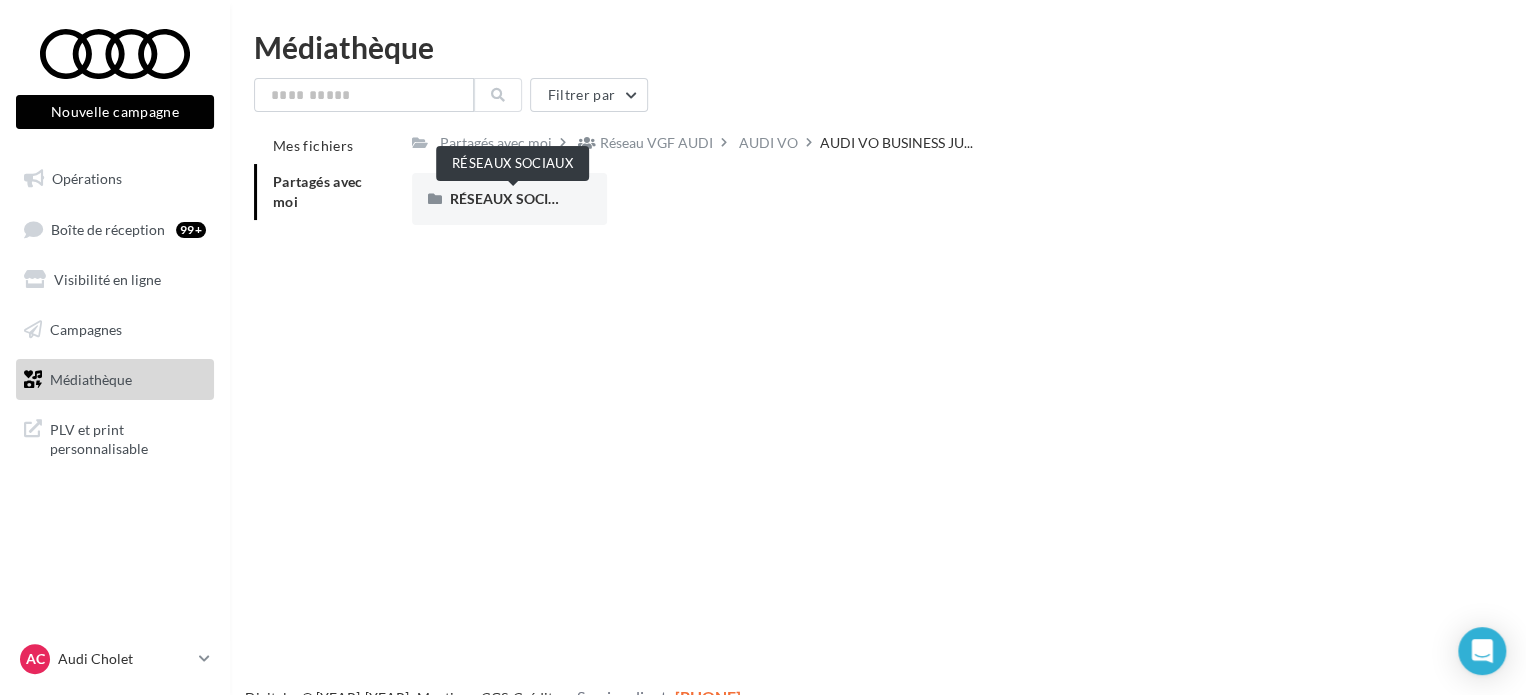 click on "RÉSEAUX SOCIAUX" at bounding box center (514, 198) 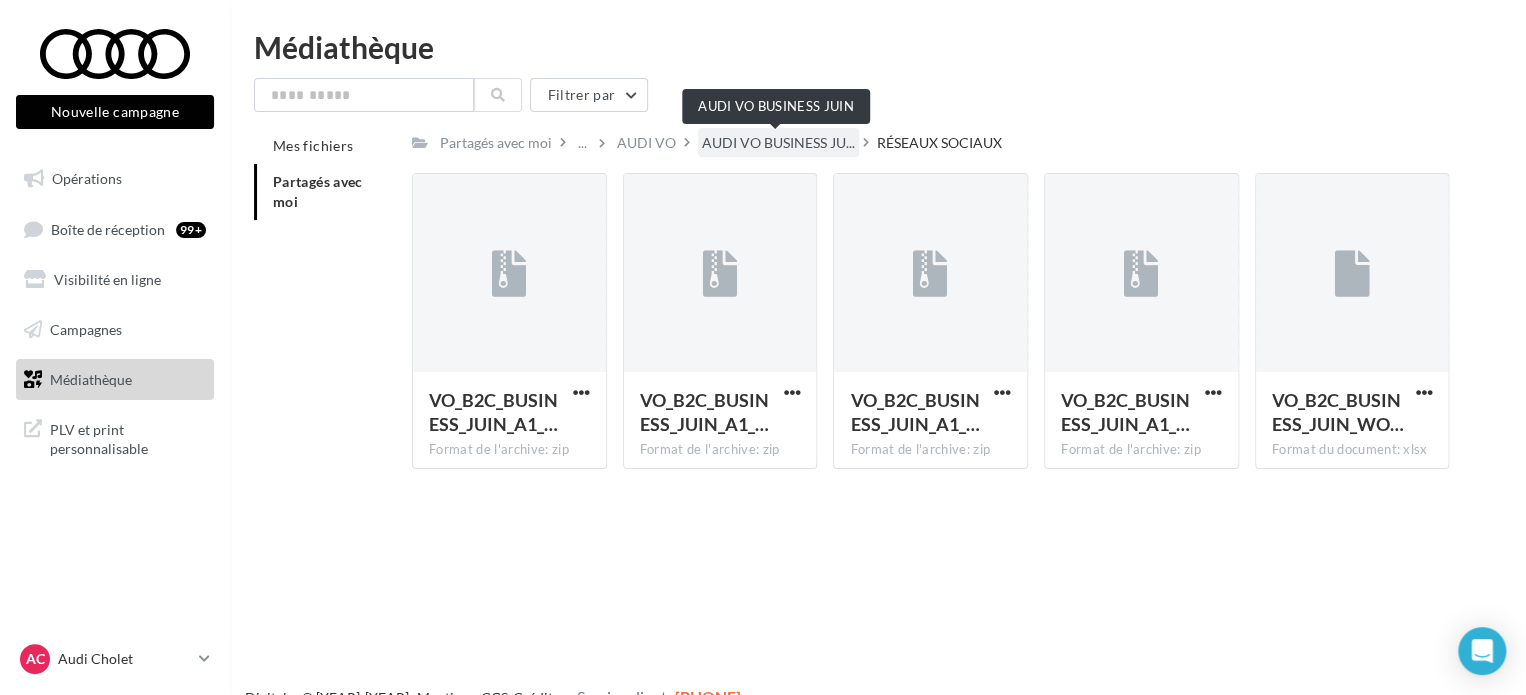 click on "AUDI VO BUSINESS JU..." at bounding box center (778, 143) 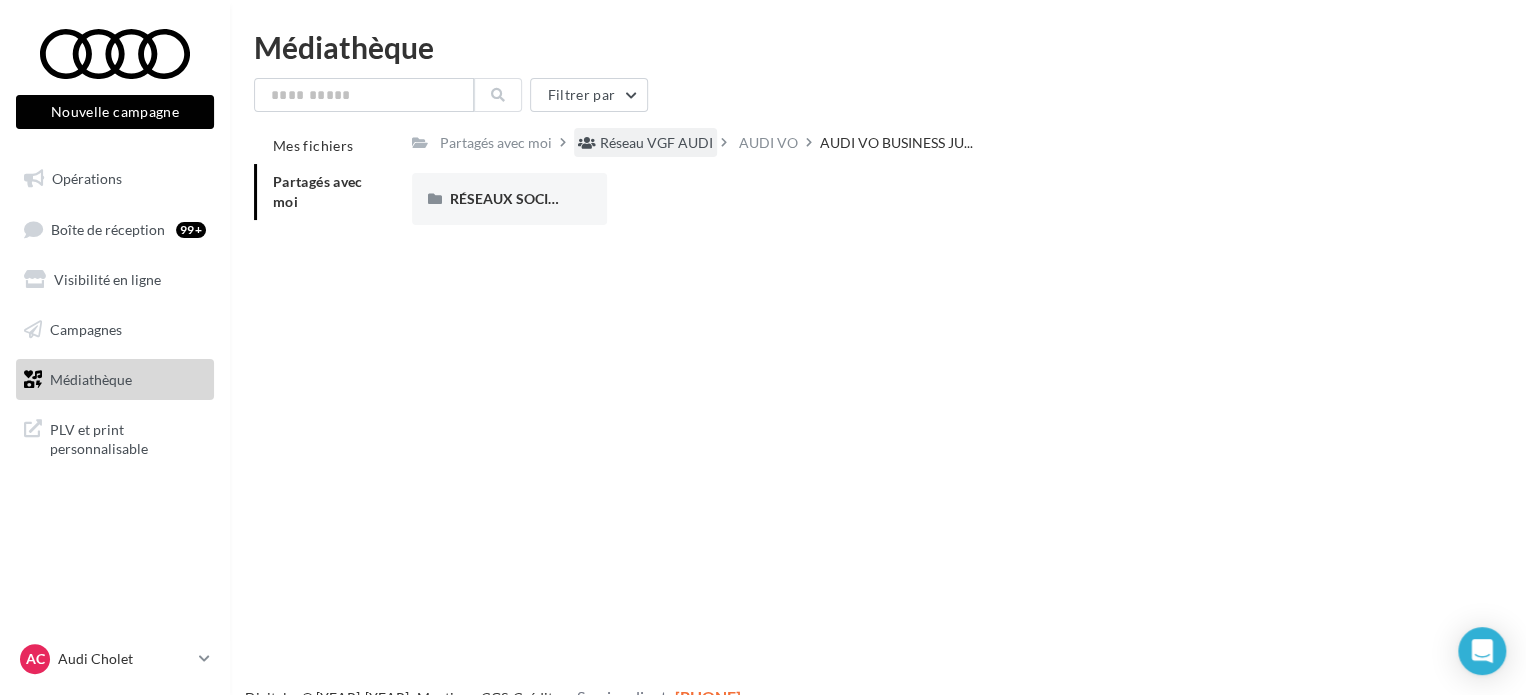 click on "Réseau VGF AUDI" at bounding box center [656, 143] 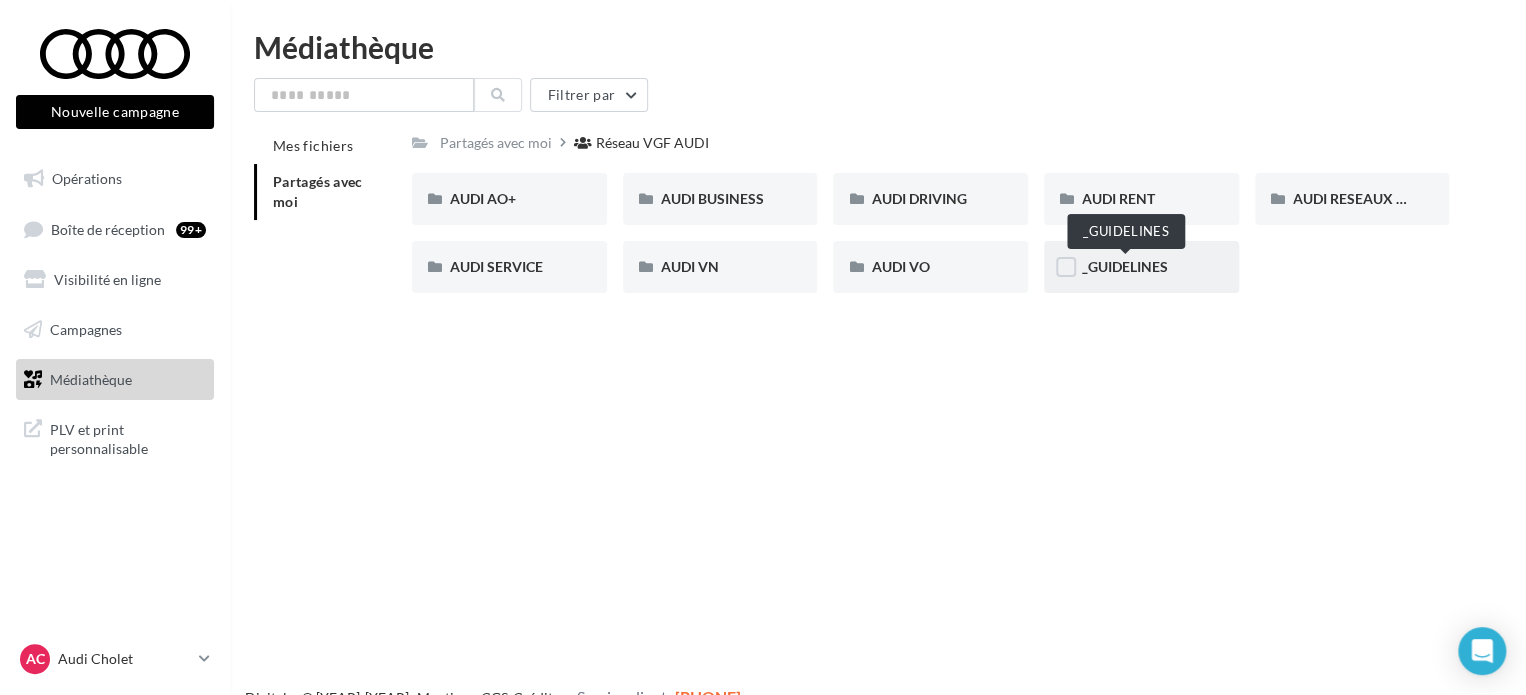 click on "_GUIDELINES" at bounding box center (1125, 266) 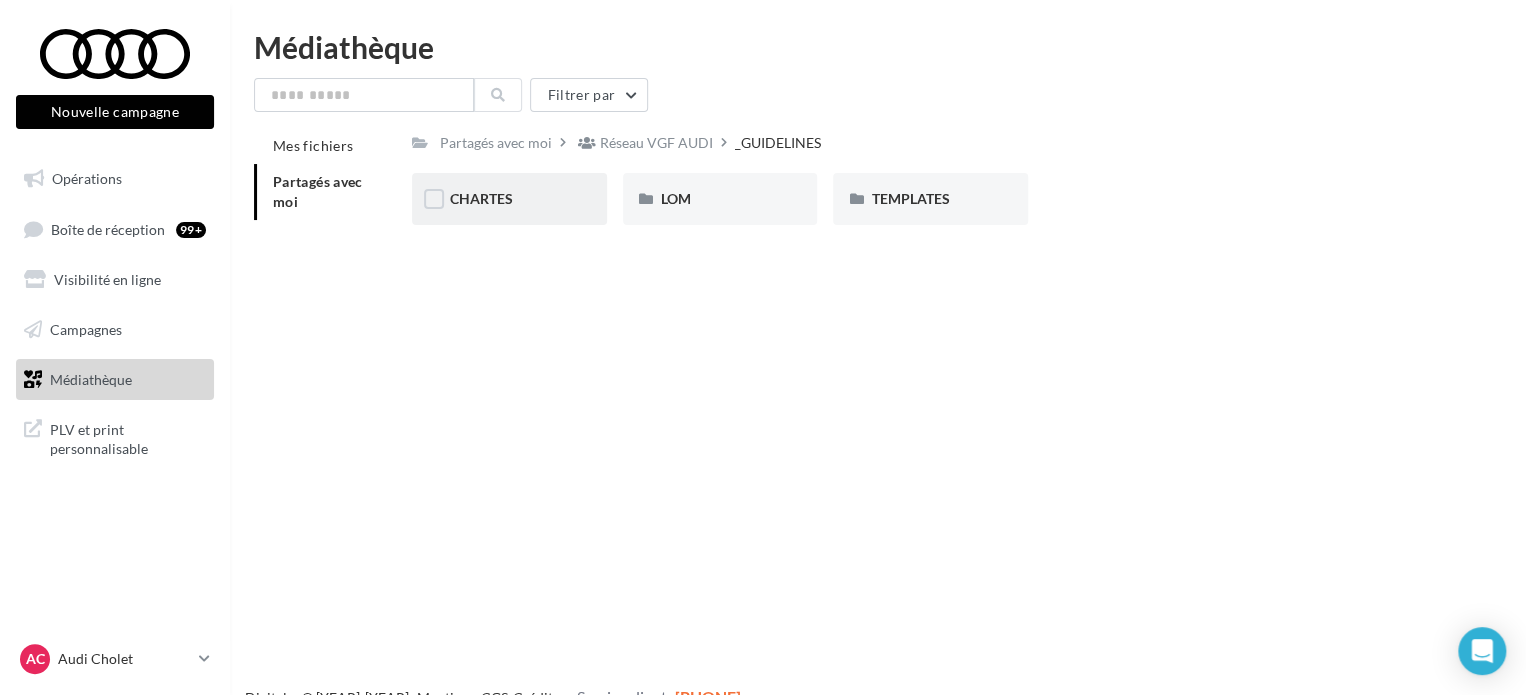 click on "CHARTES" at bounding box center (509, 199) 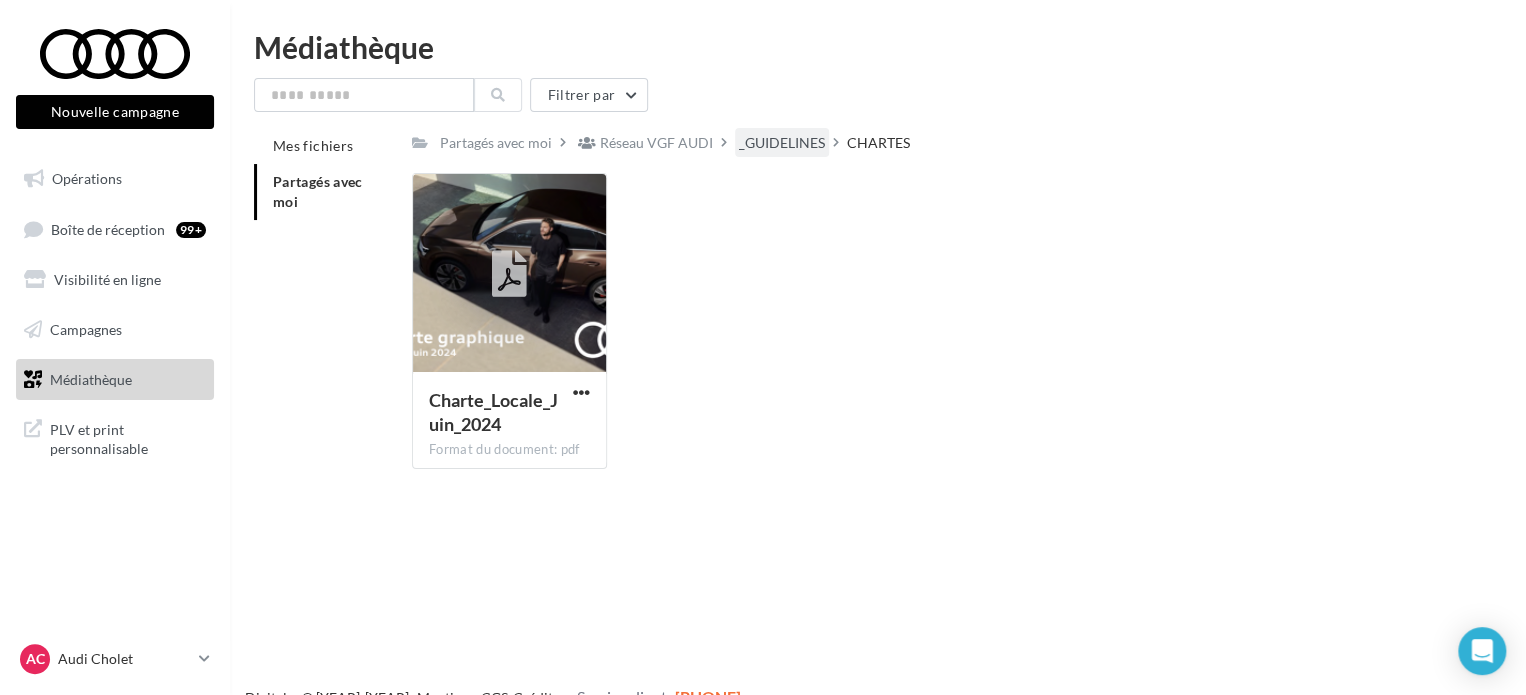 click on "_GUIDELINES" at bounding box center [496, 143] 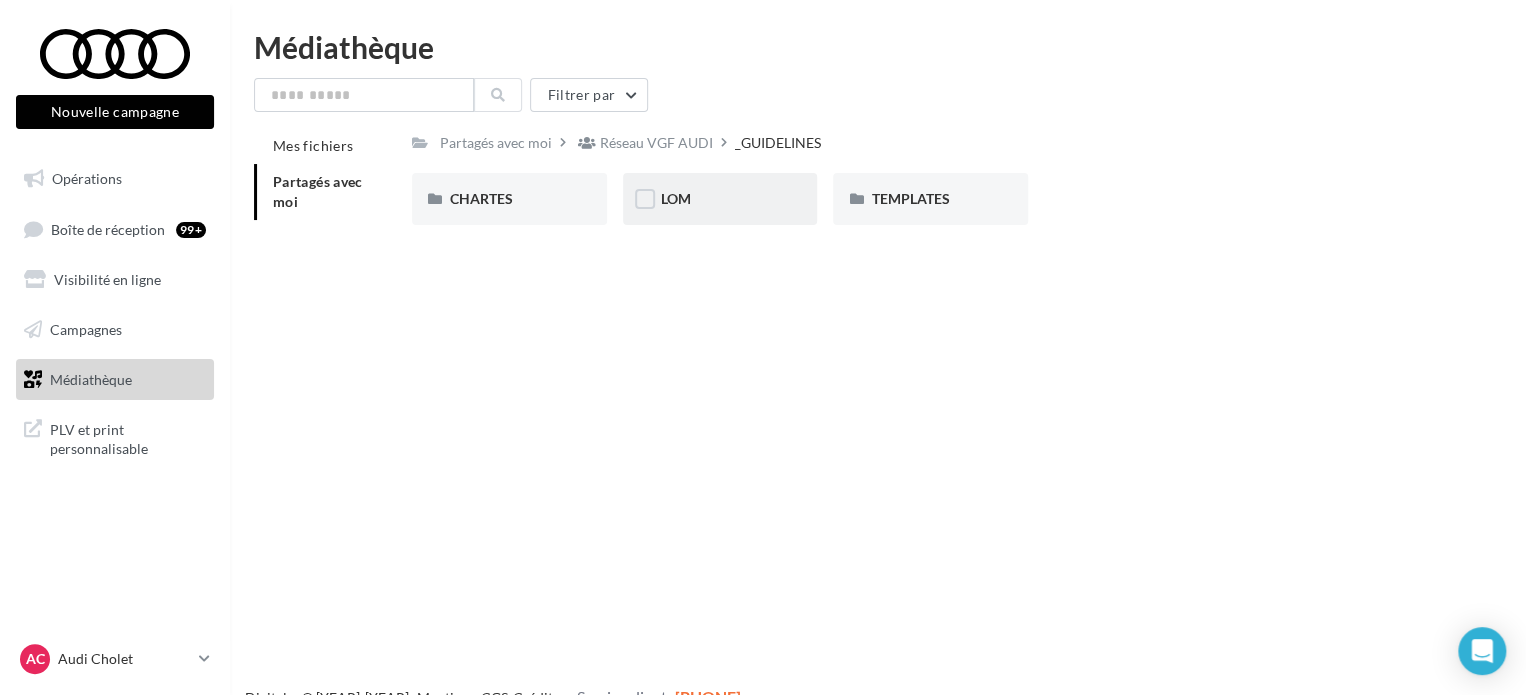 click on "LOM" at bounding box center [509, 199] 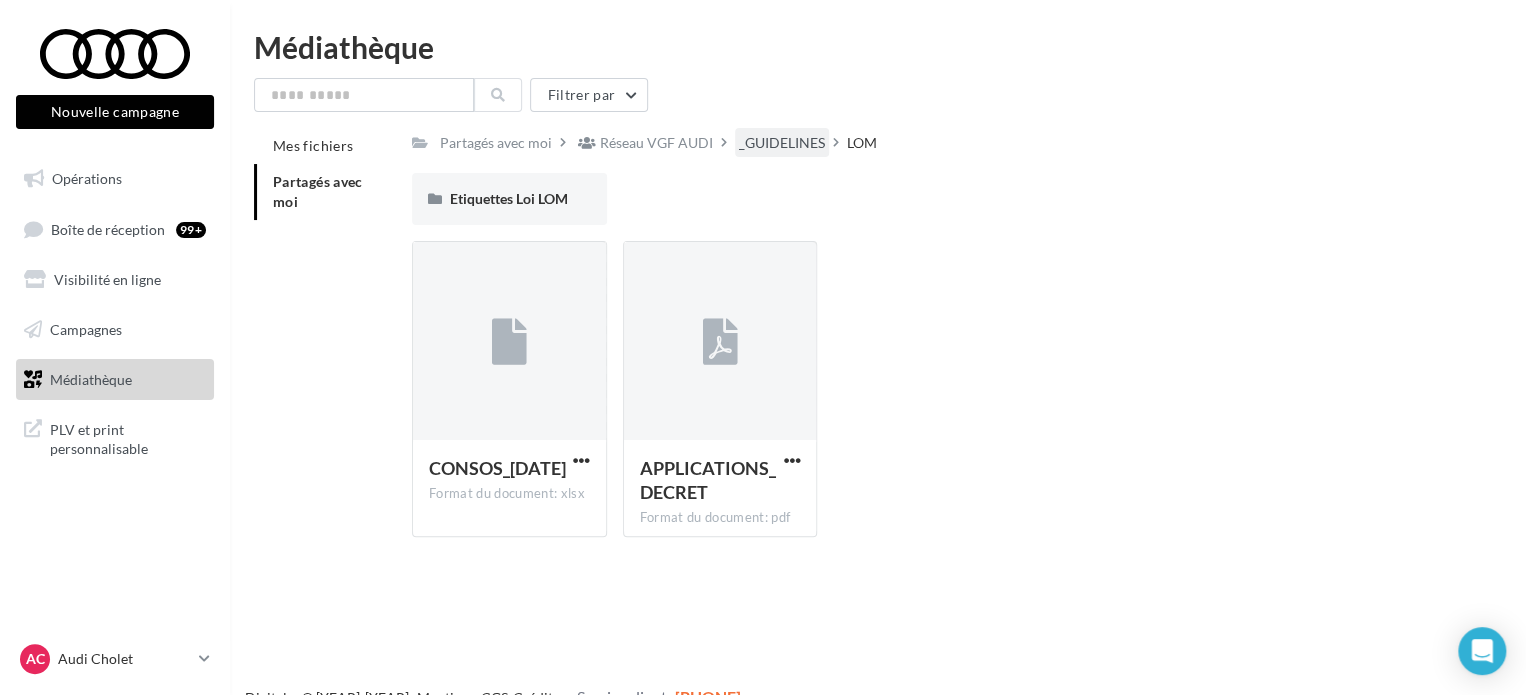 click on "_GUIDELINES" at bounding box center (496, 143) 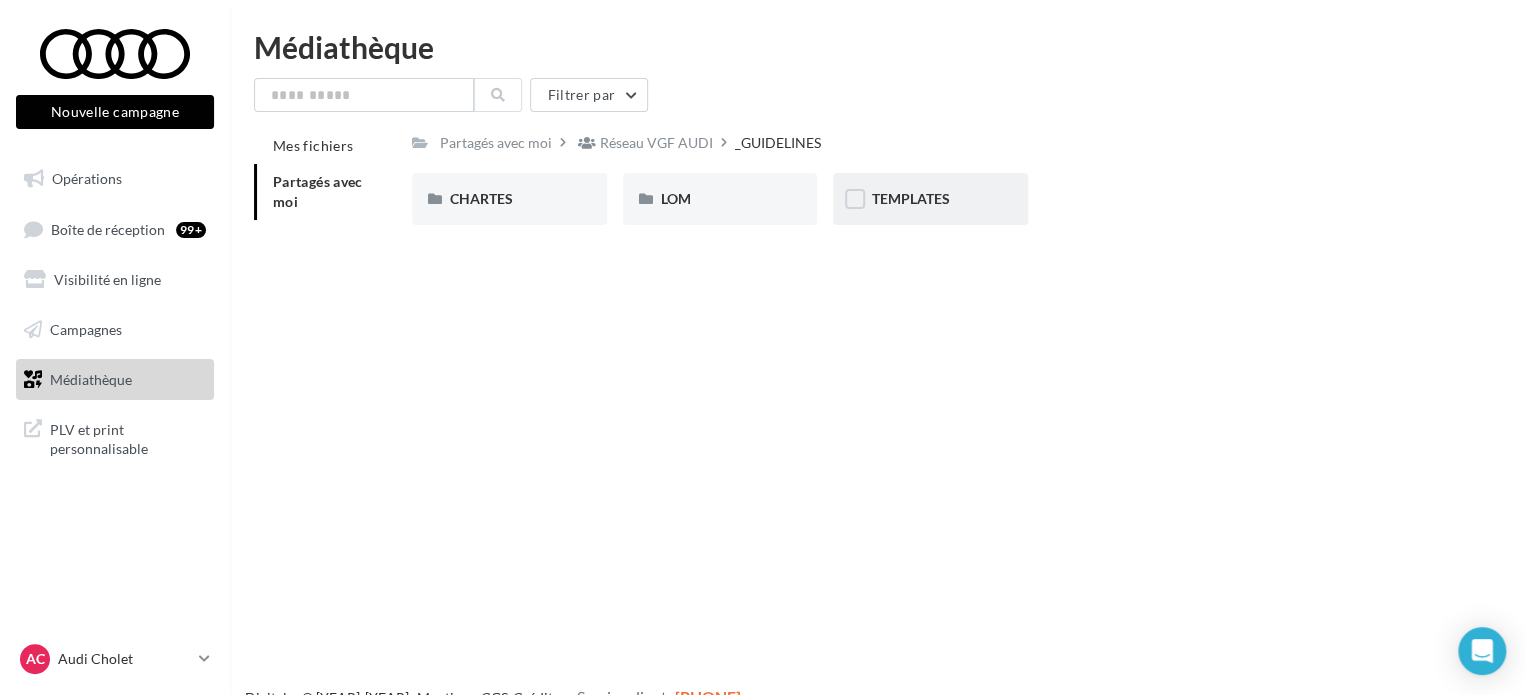 click on "TEMPLATES" at bounding box center (481, 198) 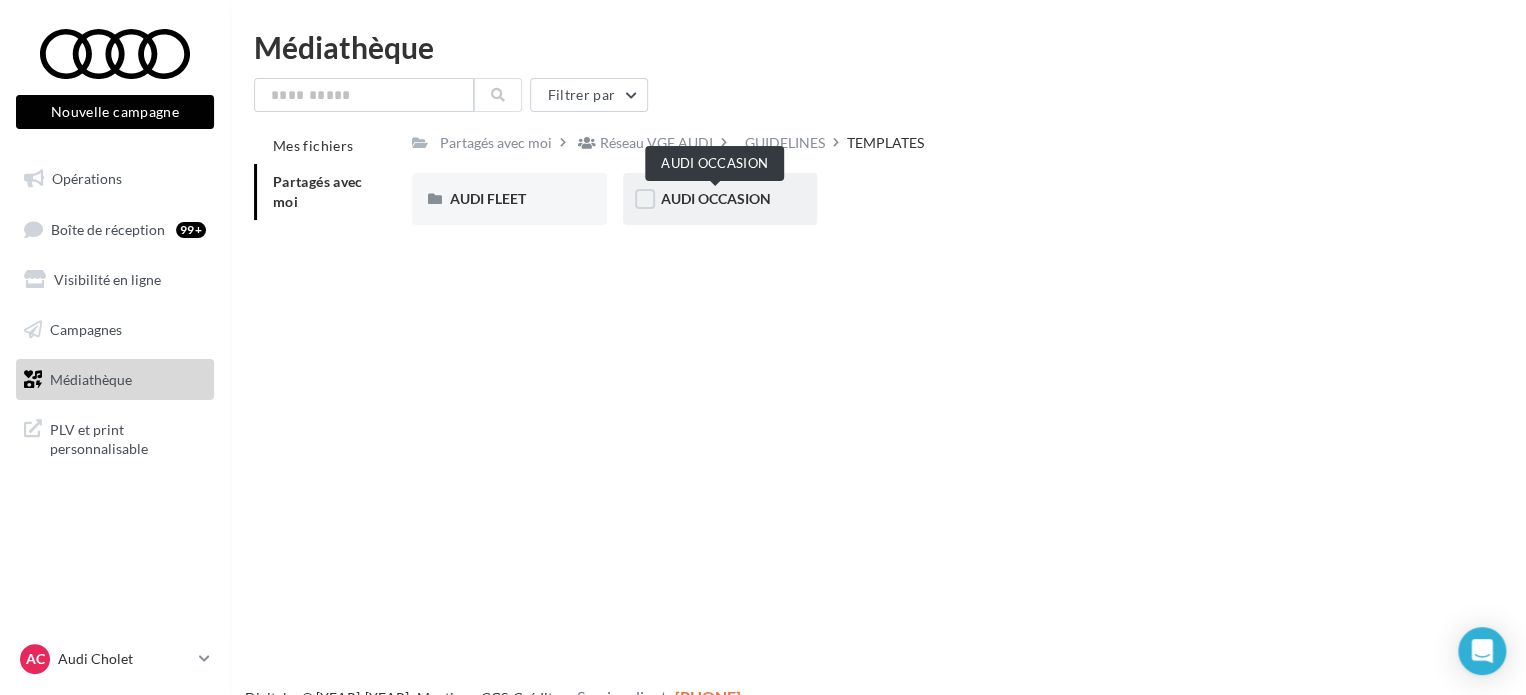 click on "AUDI OCCASION" at bounding box center (716, 198) 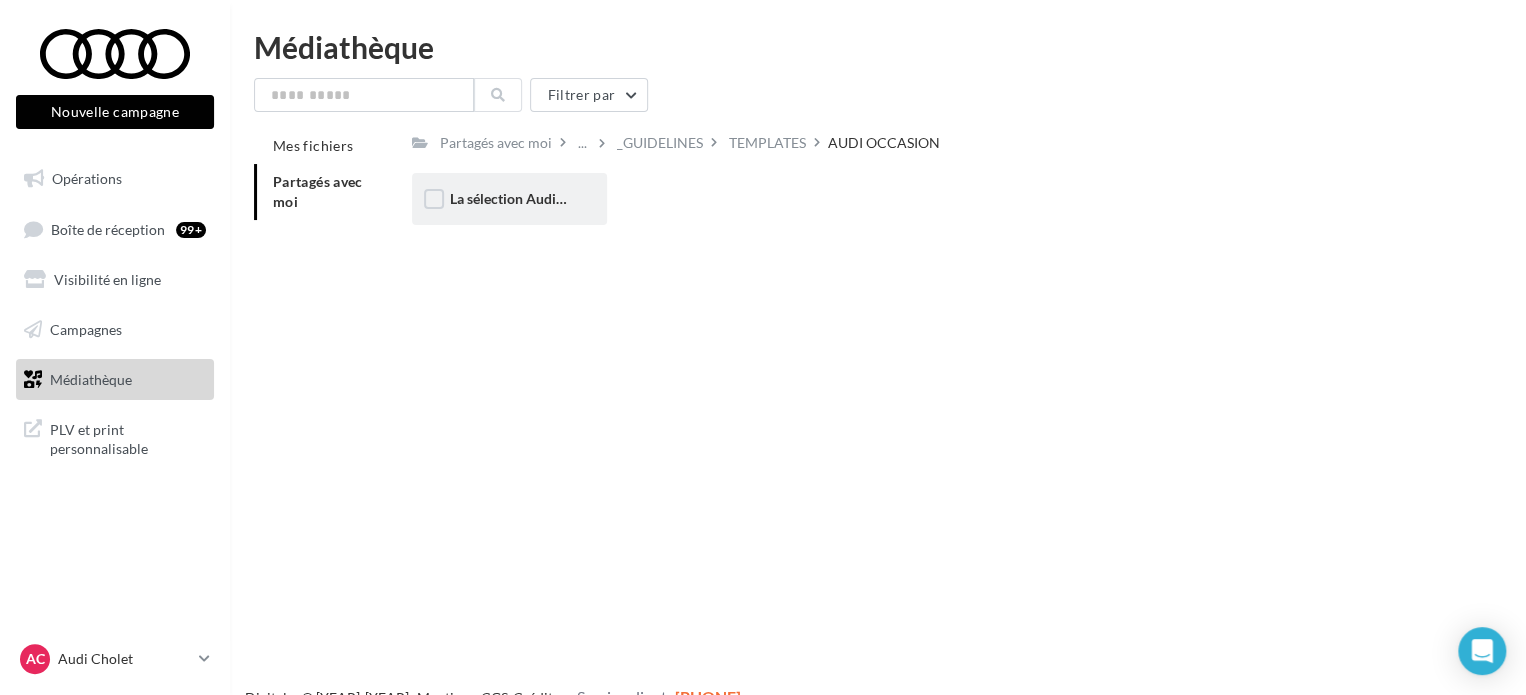 click on "La sélection Audi Occasion" at bounding box center [509, 199] 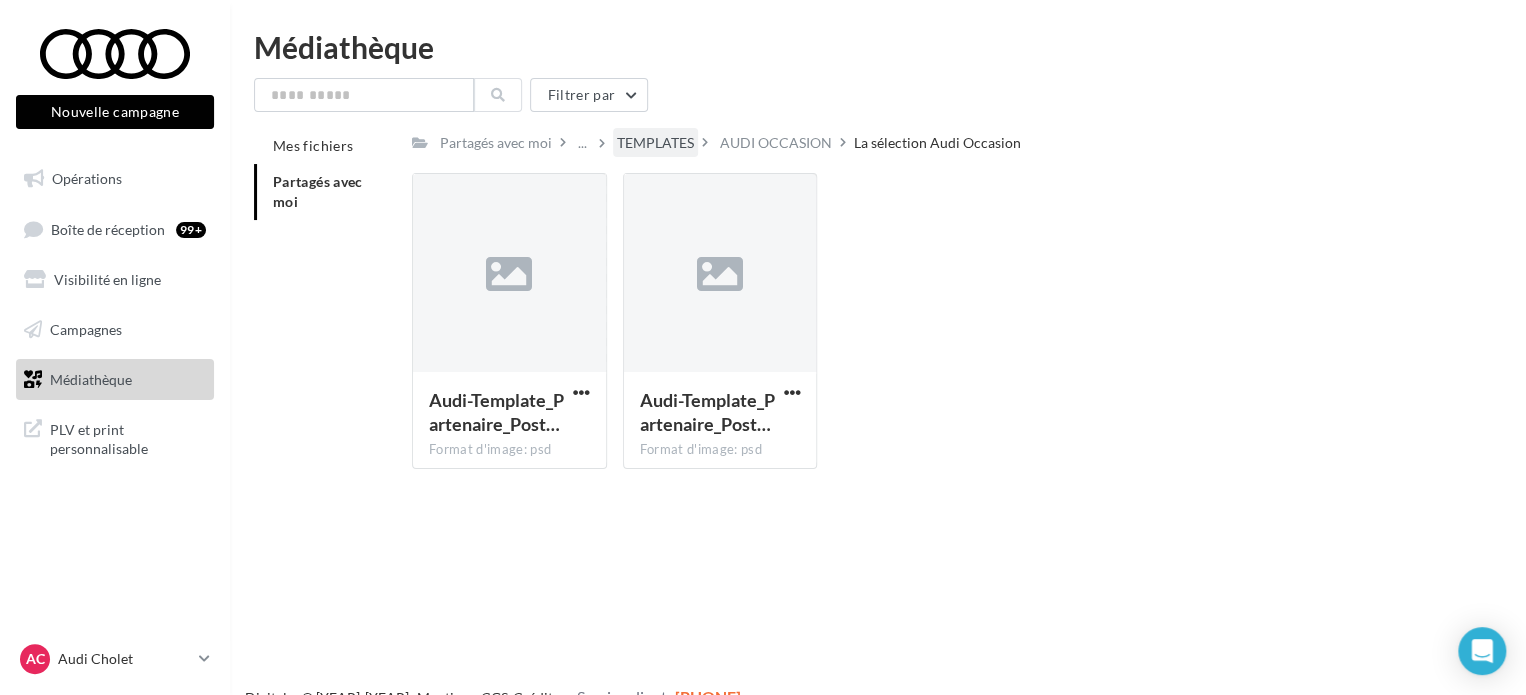 click on "TEMPLATES" at bounding box center (496, 143) 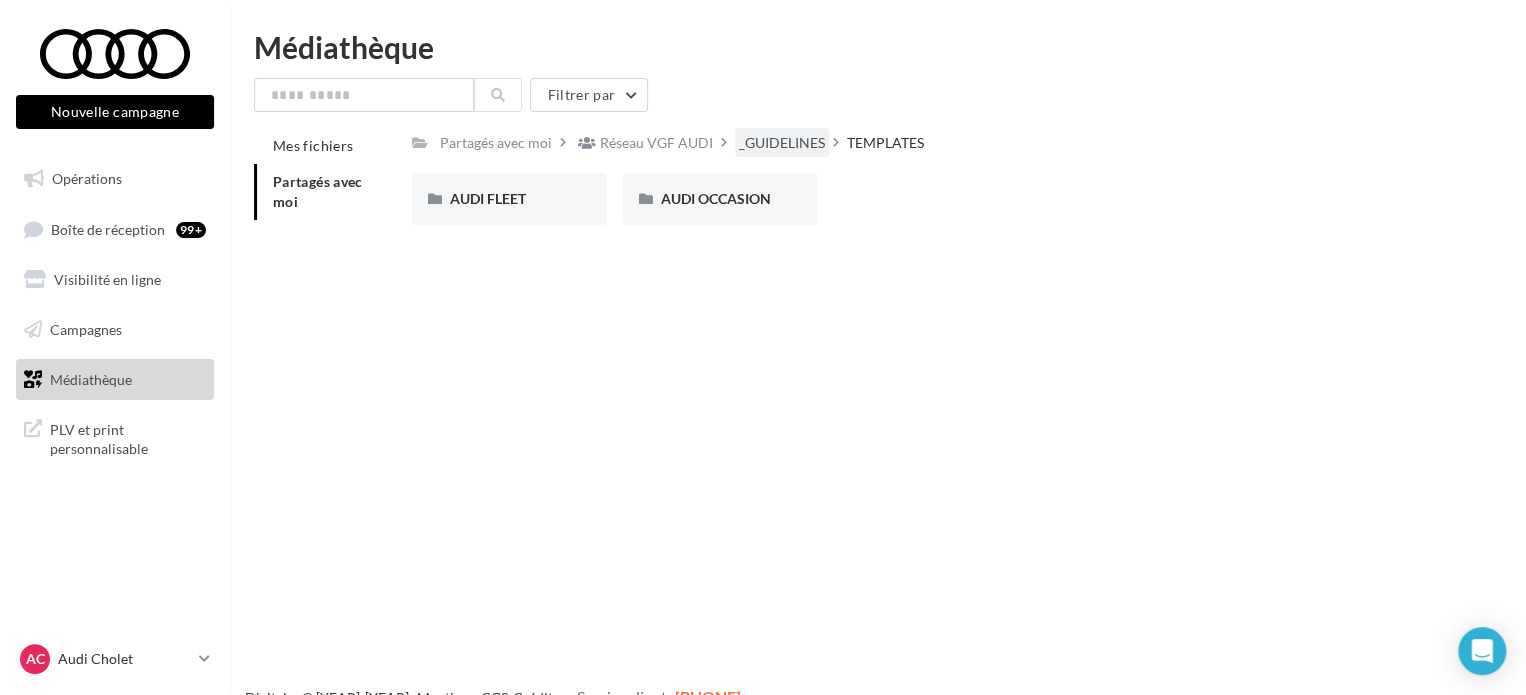 click on "_GUIDELINES" at bounding box center [496, 143] 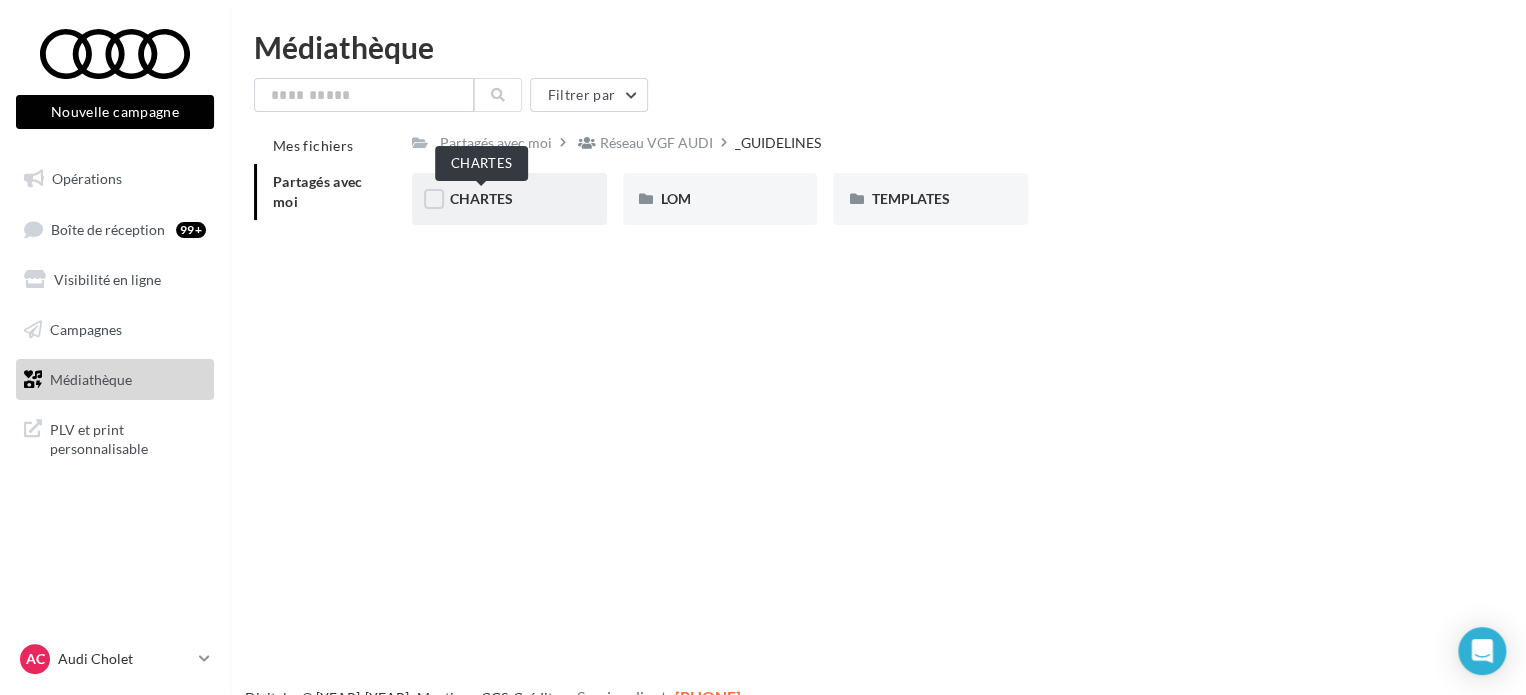 click on "CHARTES" at bounding box center (481, 198) 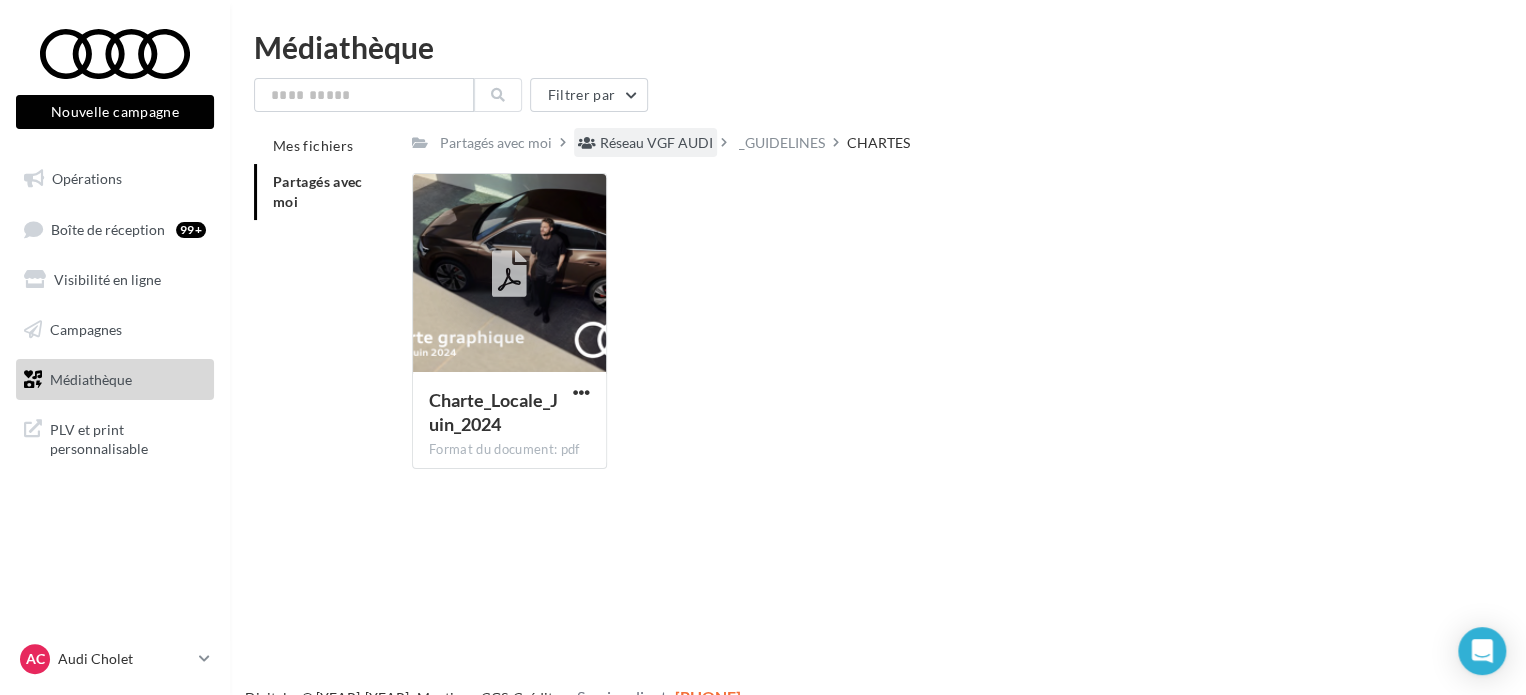 click on "Réseau VGF AUDI" at bounding box center [656, 143] 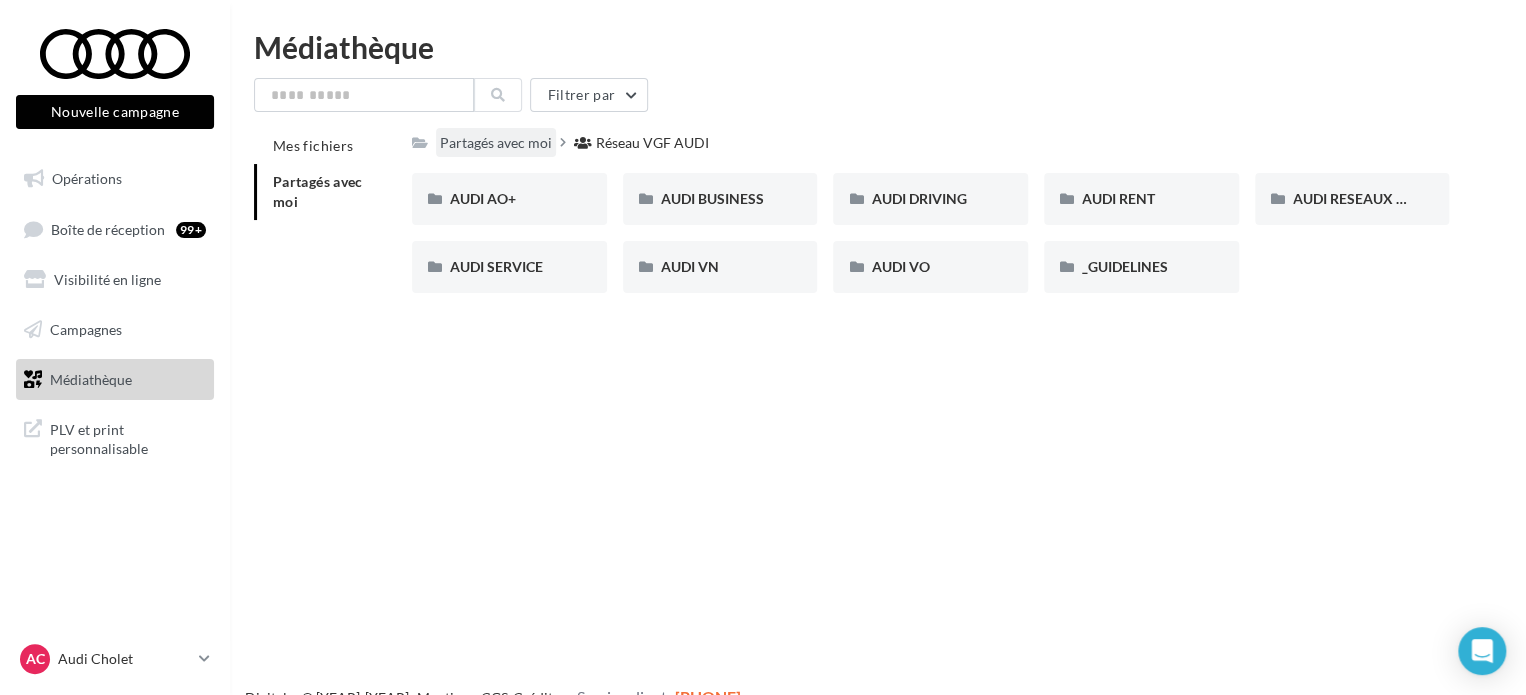 click on "Partagés avec moi" at bounding box center [496, 142] 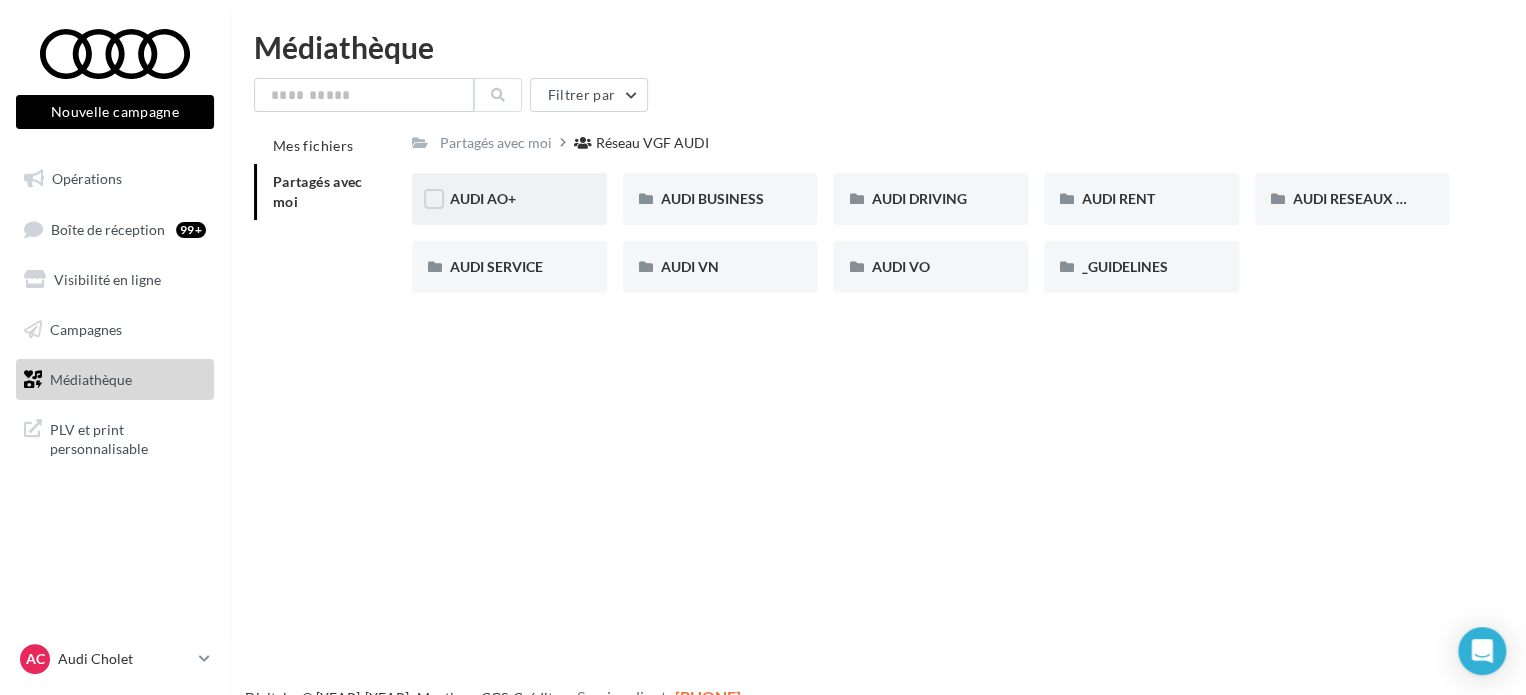 click on "AUDI AO+" at bounding box center (509, 199) 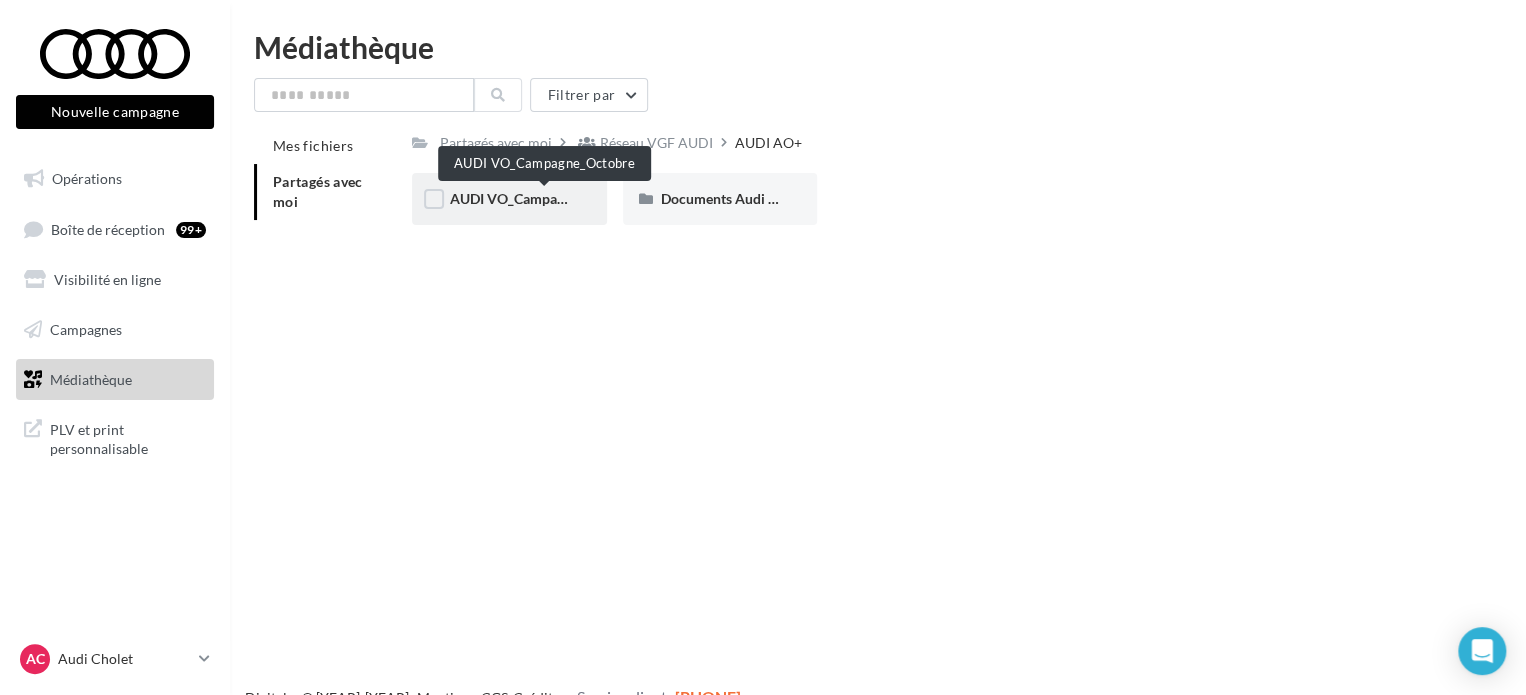 click on "AUDI VO_Campagne_Octobre" at bounding box center [543, 198] 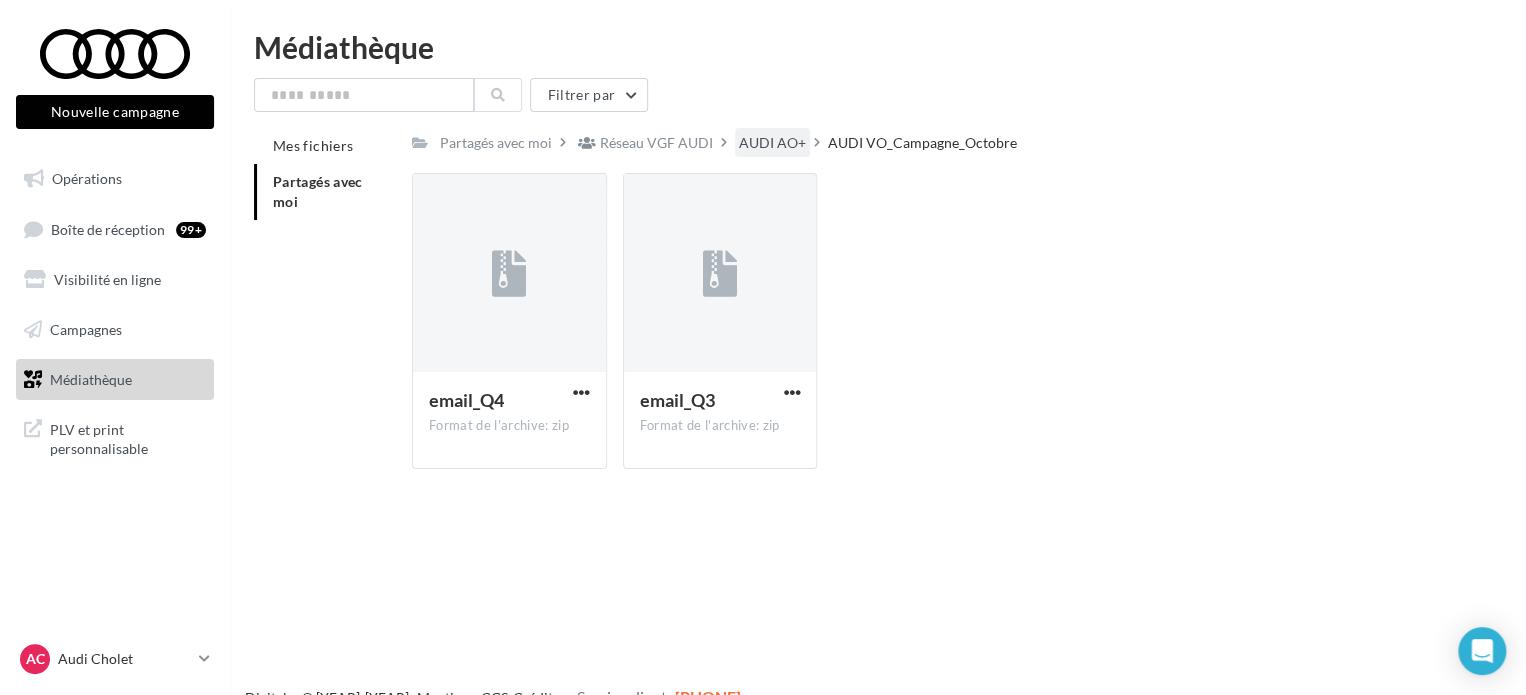 click on "AUDI AO+" at bounding box center [496, 143] 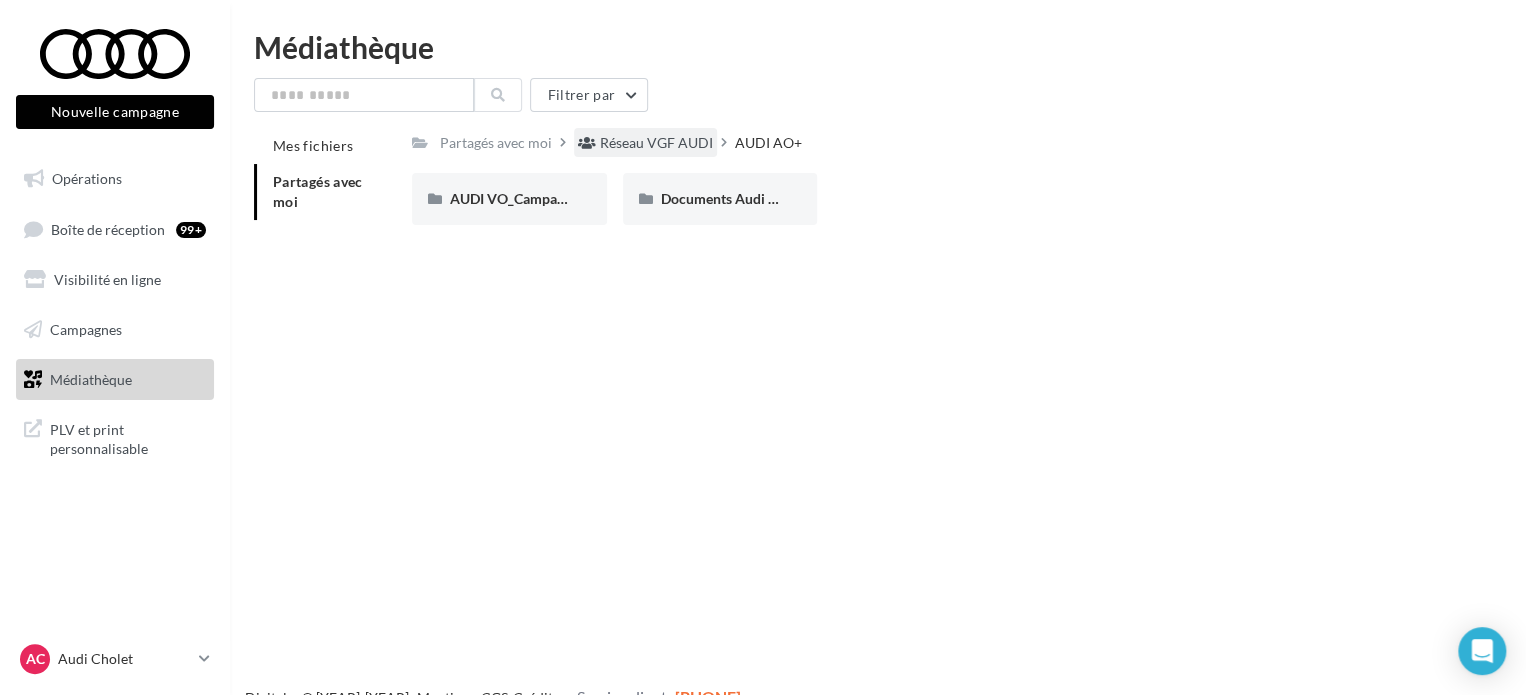 click on "Réseau VGF AUDI" at bounding box center (496, 142) 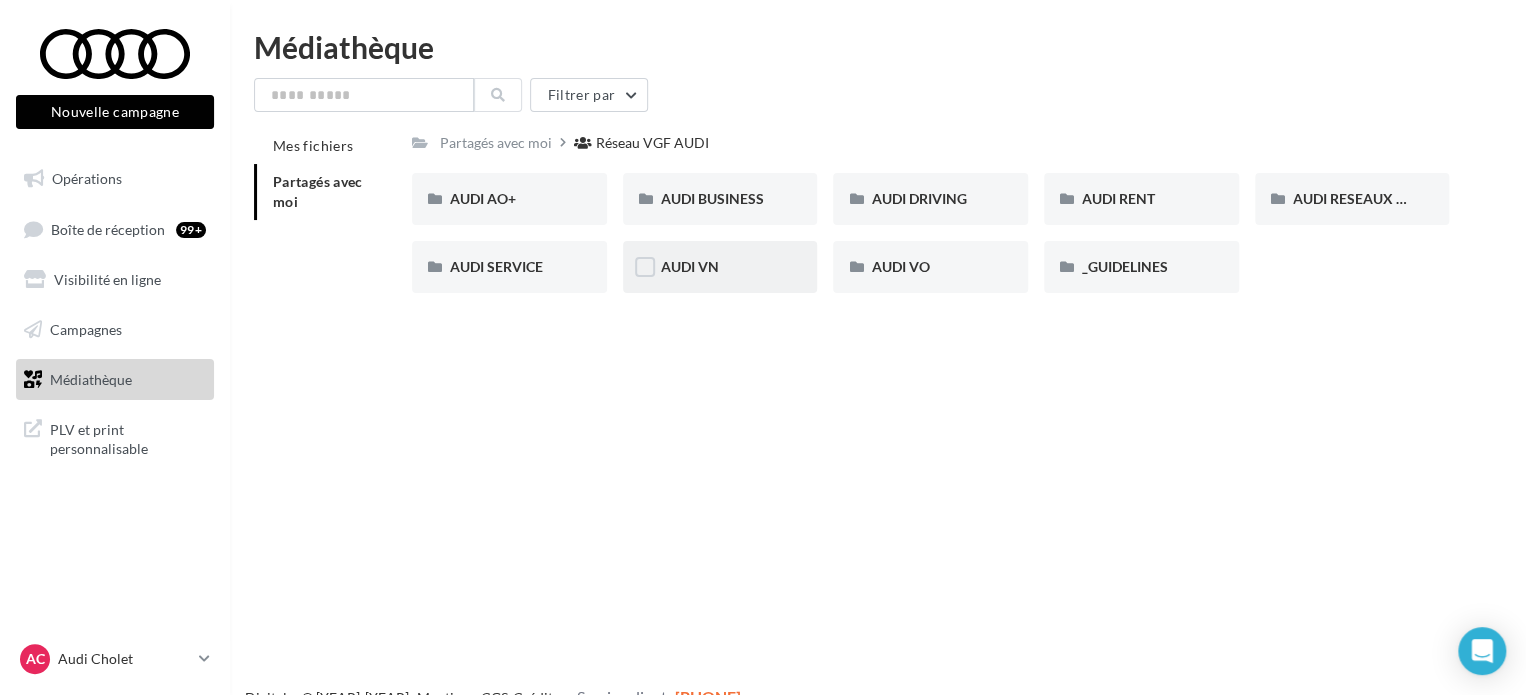 click on "AUDI VN" at bounding box center [509, 199] 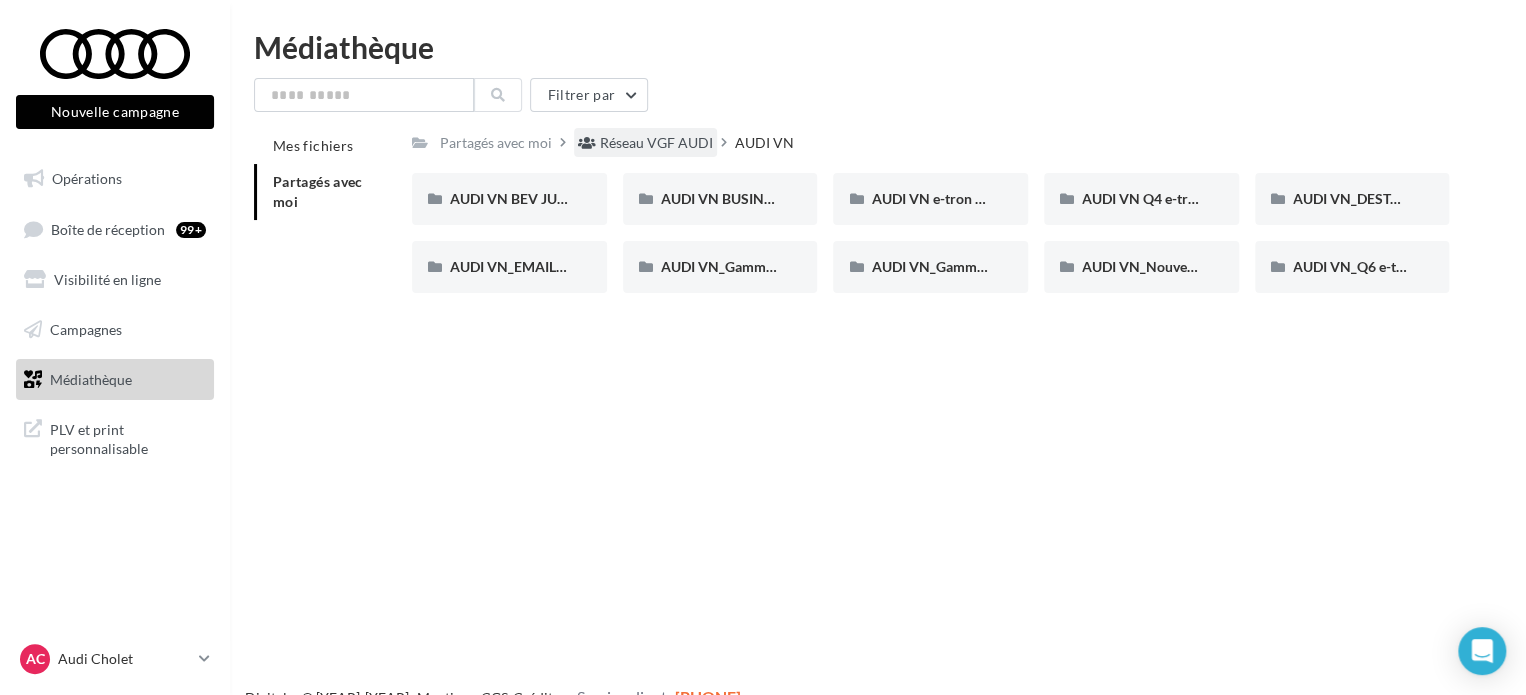click on "Réseau VGF AUDI" at bounding box center (656, 143) 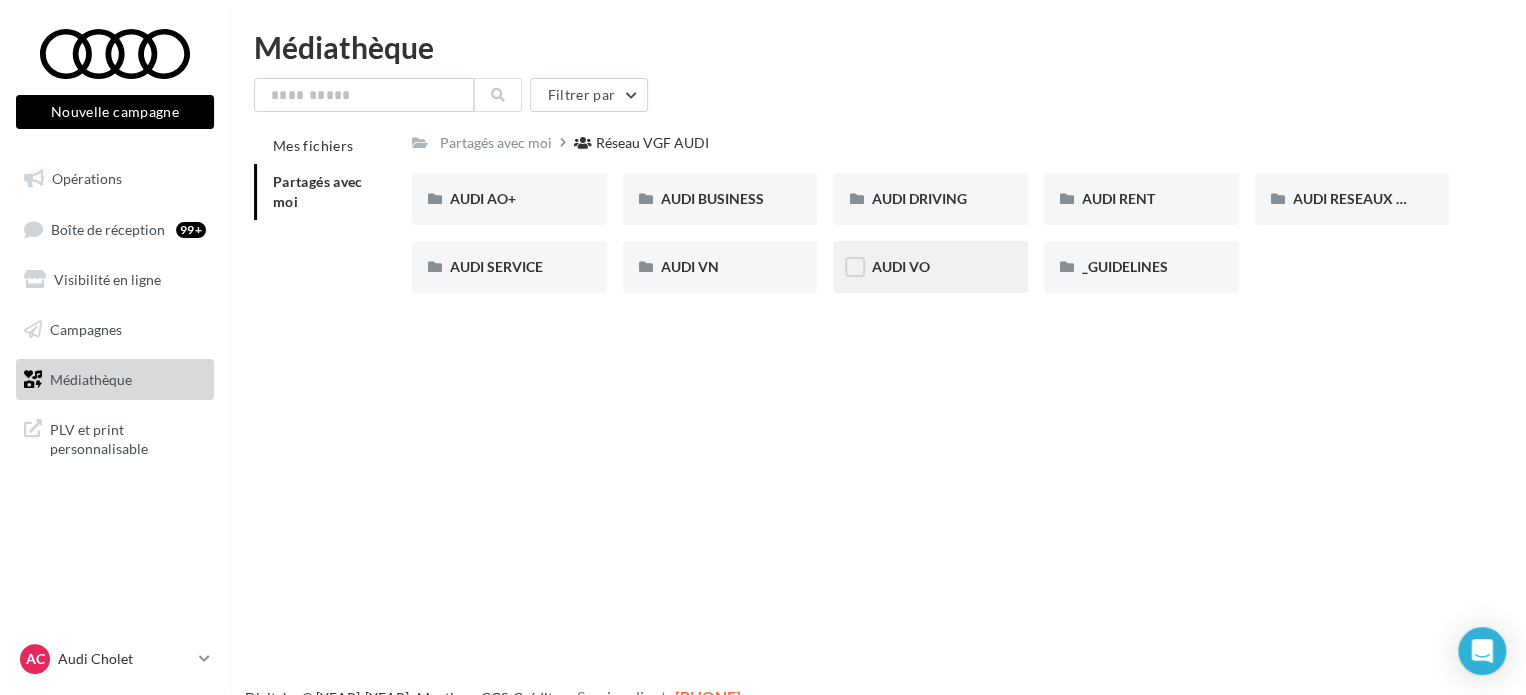 click on "AUDI VO" at bounding box center (509, 199) 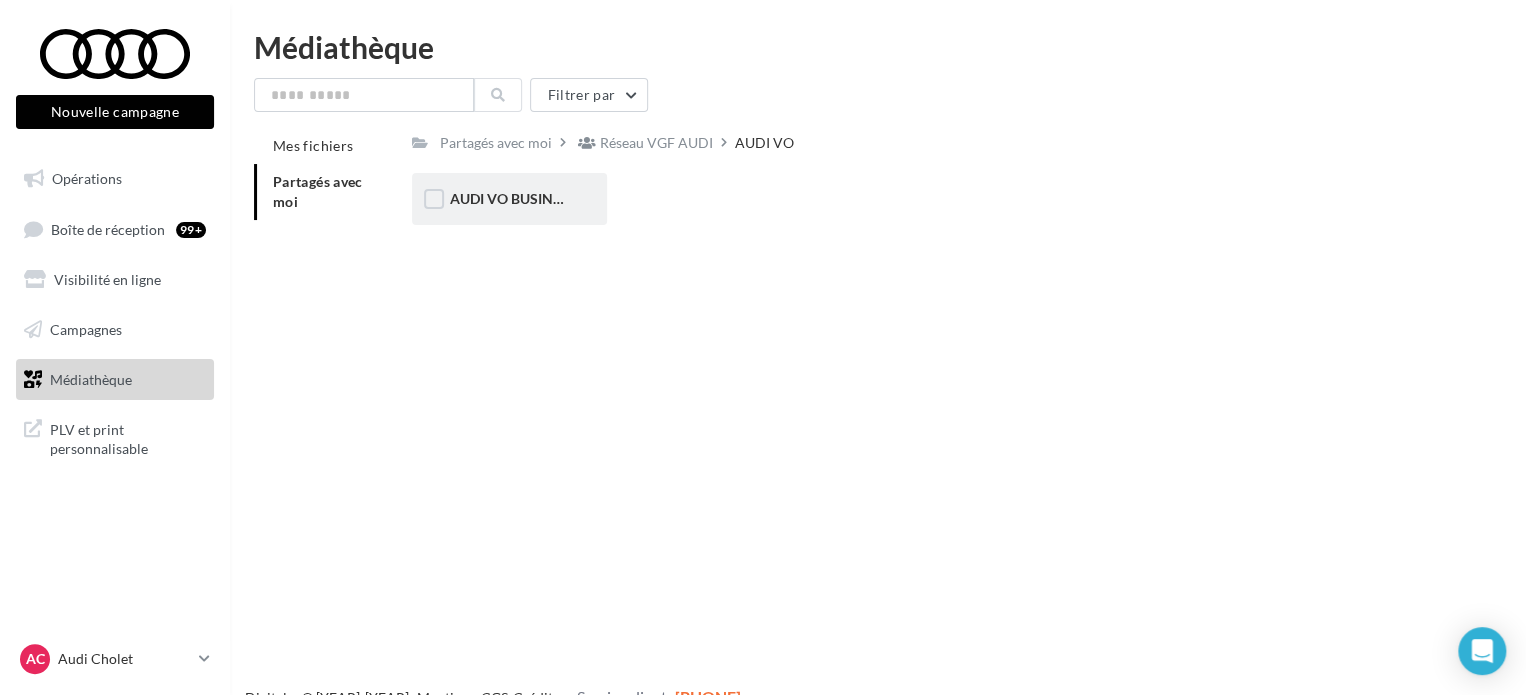 click on "AUDI VO BUSINESS JUIN" at bounding box center (509, 199) 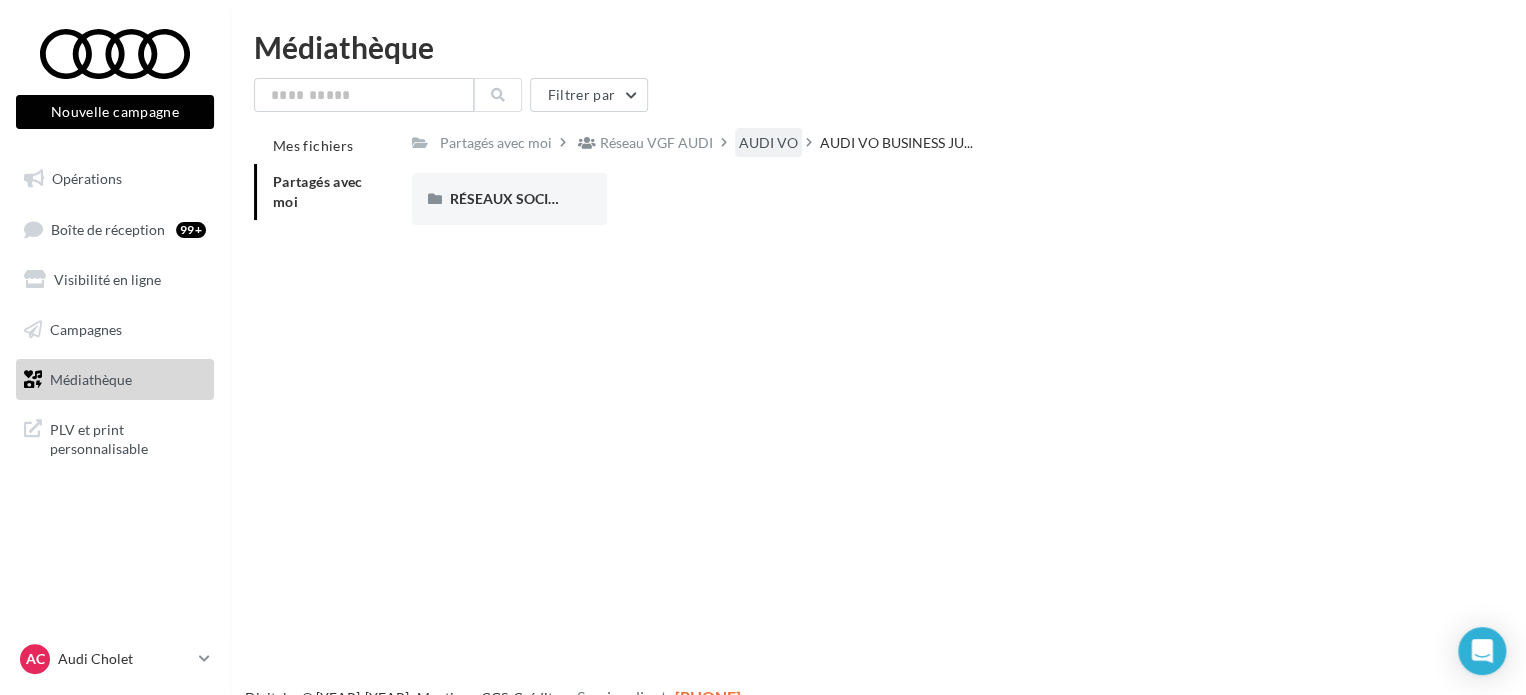 click on "AUDI VO" at bounding box center [496, 142] 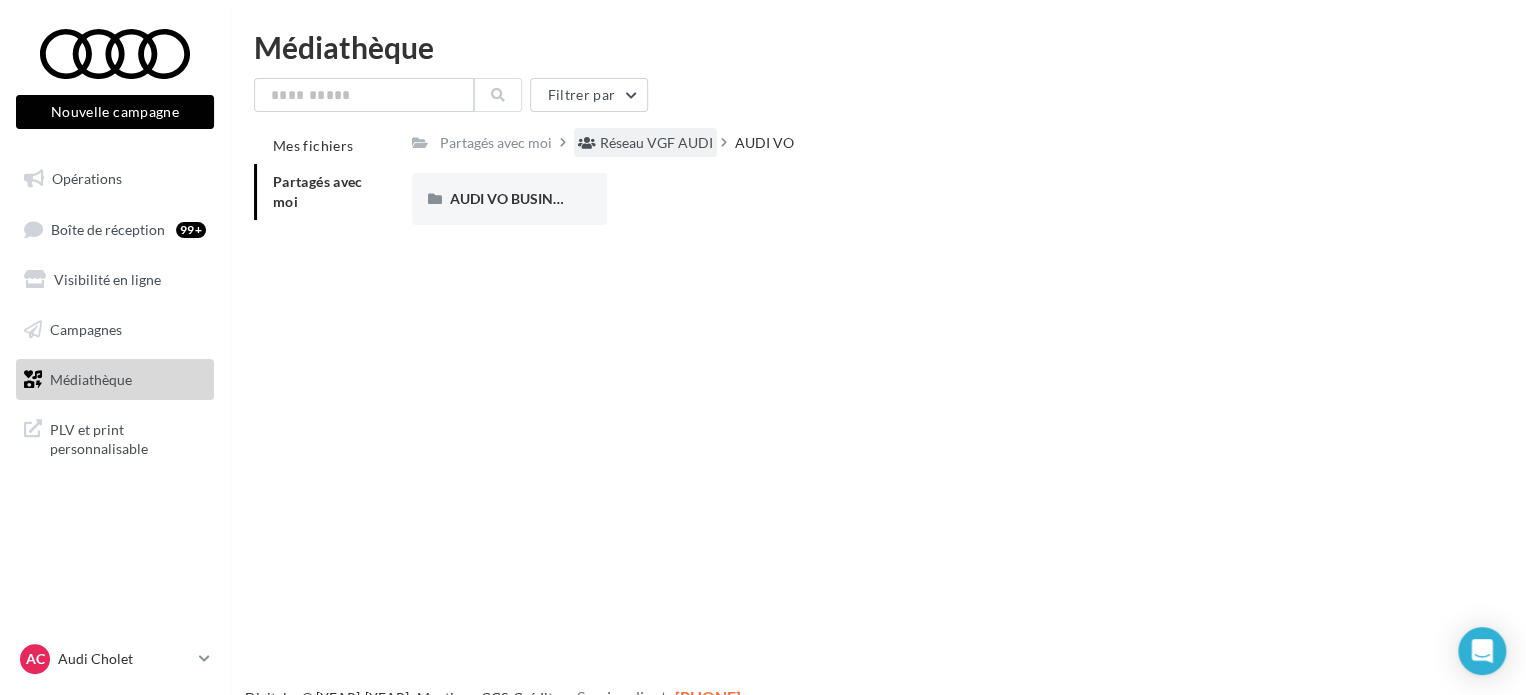 click on "Réseau VGF AUDI" at bounding box center (656, 143) 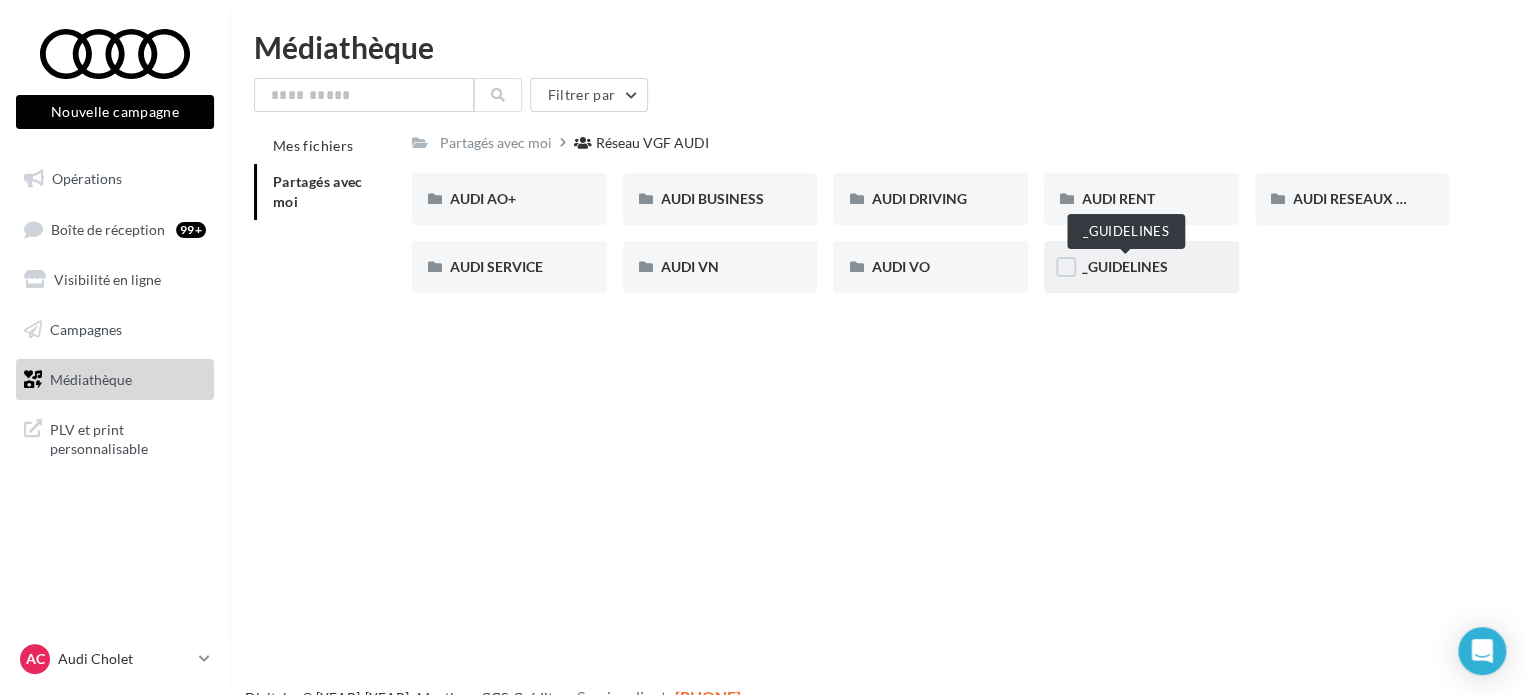 click on "_GUIDELINES" at bounding box center [1125, 266] 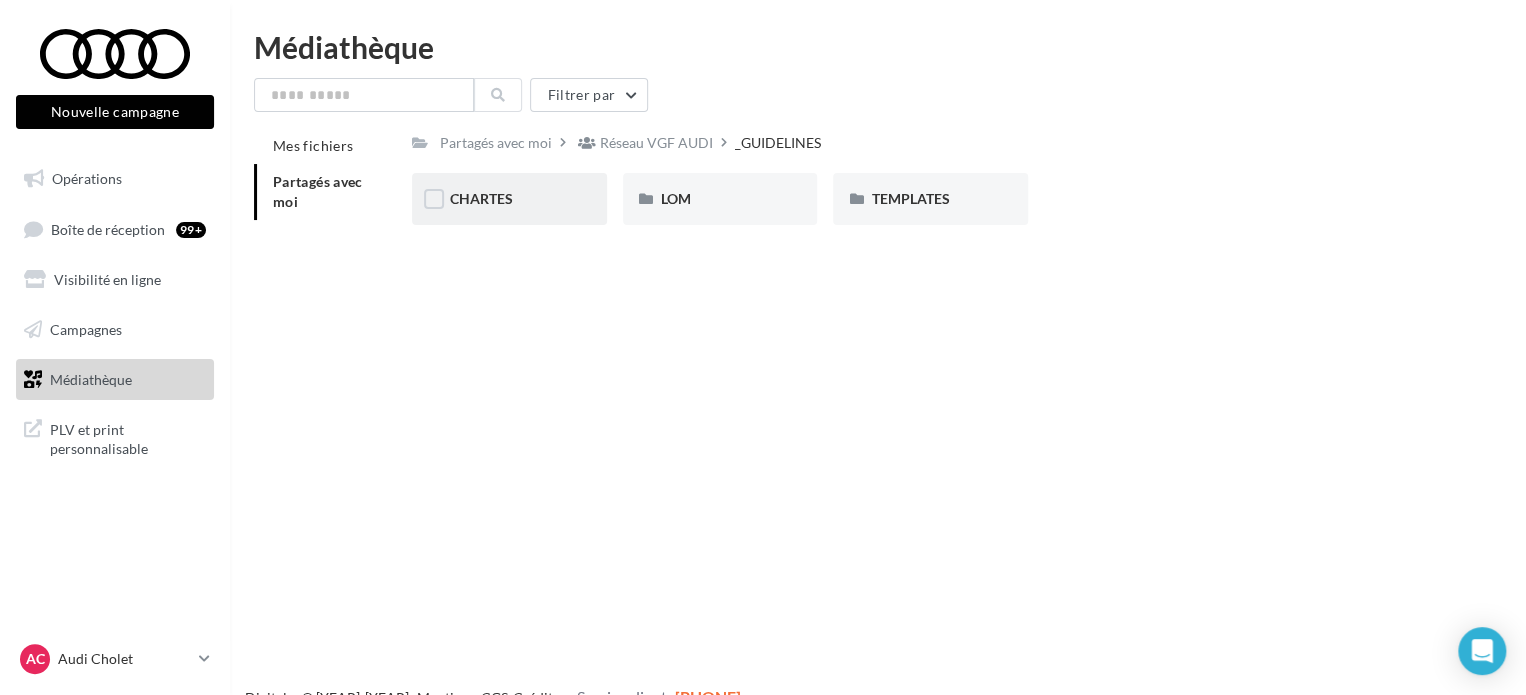 click on "CHARTES" at bounding box center (509, 199) 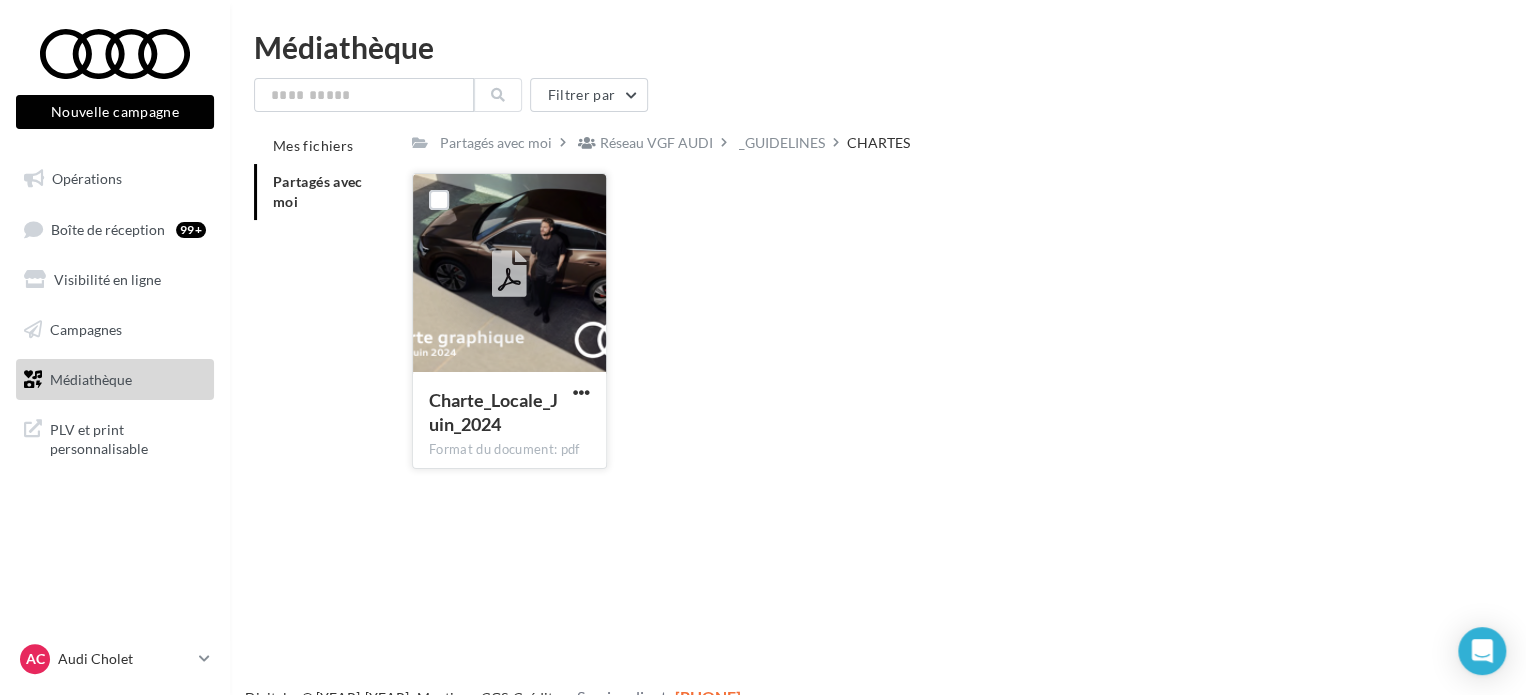 click on "Charte_Locale_Juin_2024" at bounding box center (493, 412) 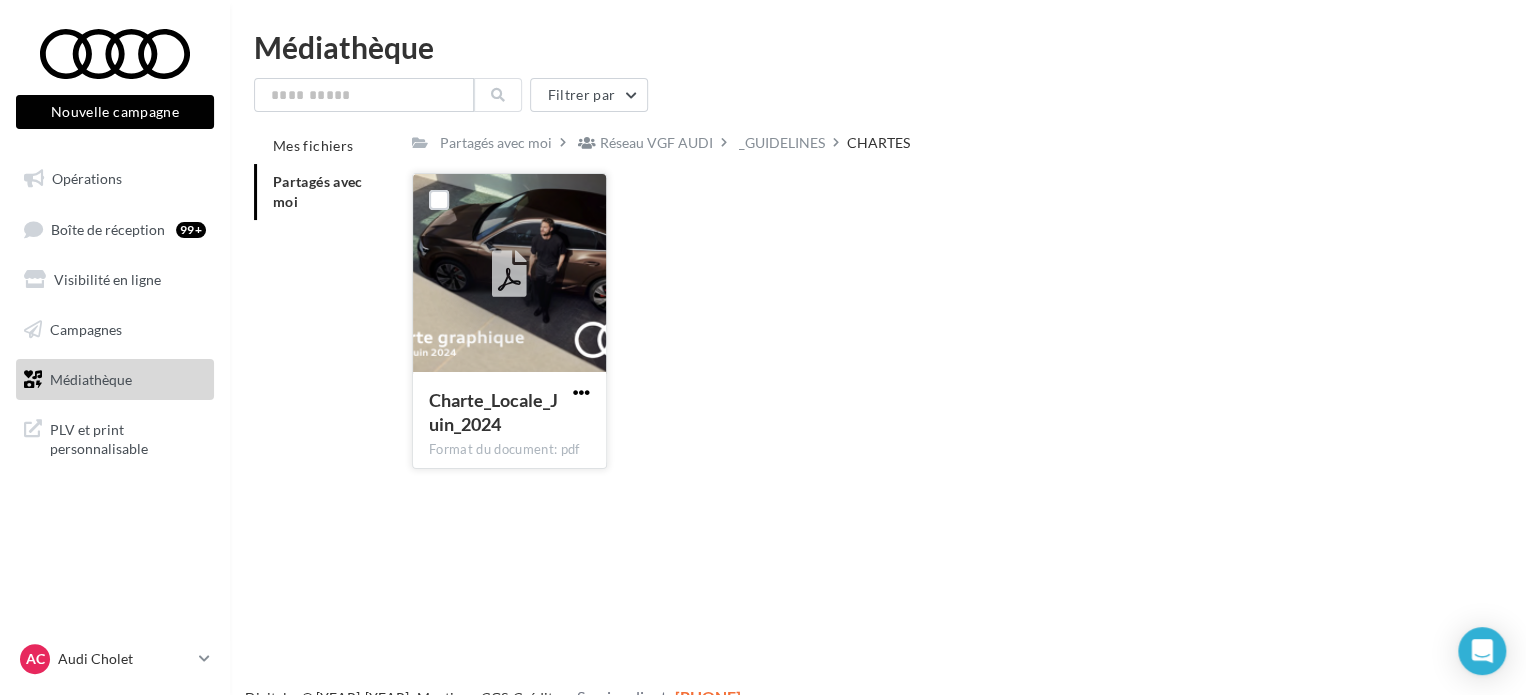 click at bounding box center [581, 392] 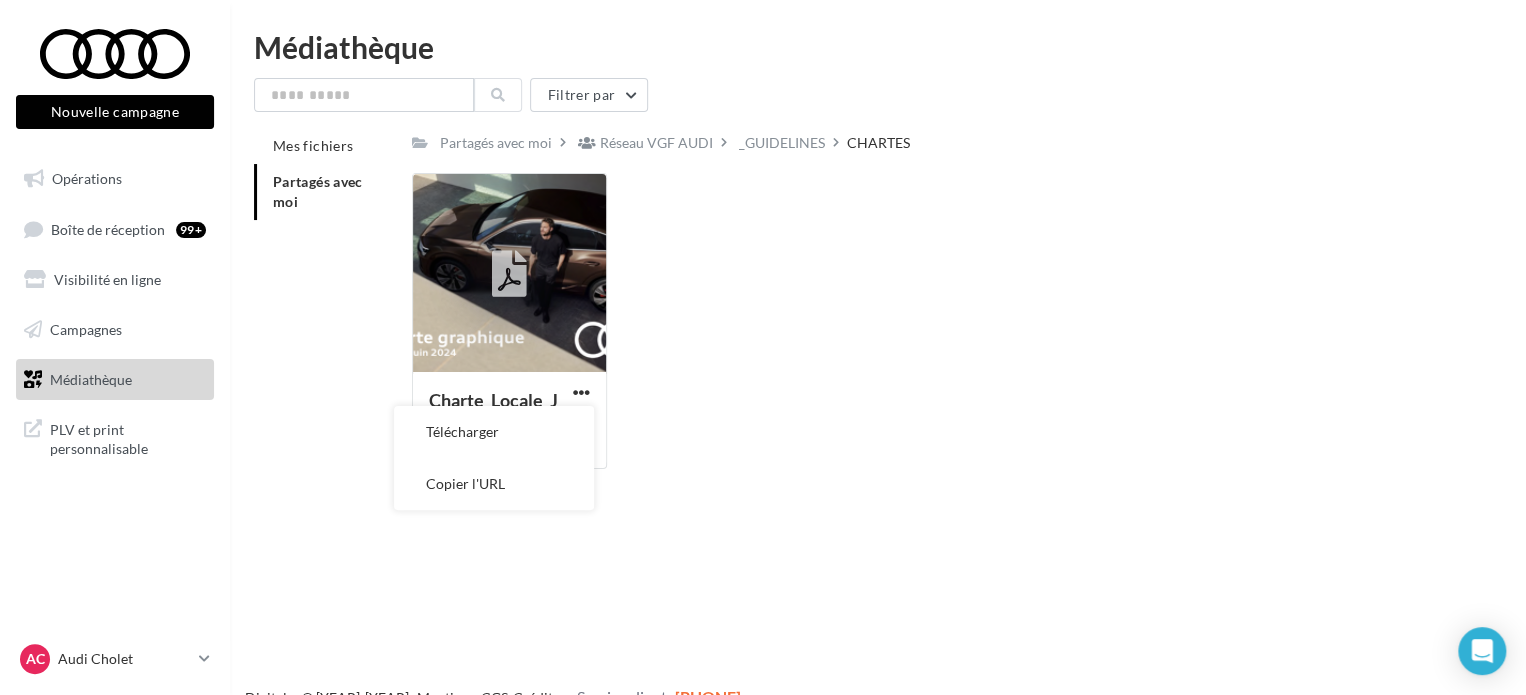 click on "Charte_Locale_Juin_2024  Format du document: pdf           Télécharger       Copier l'URL               Charte_Locale_Juin_2024" at bounding box center (938, 173) 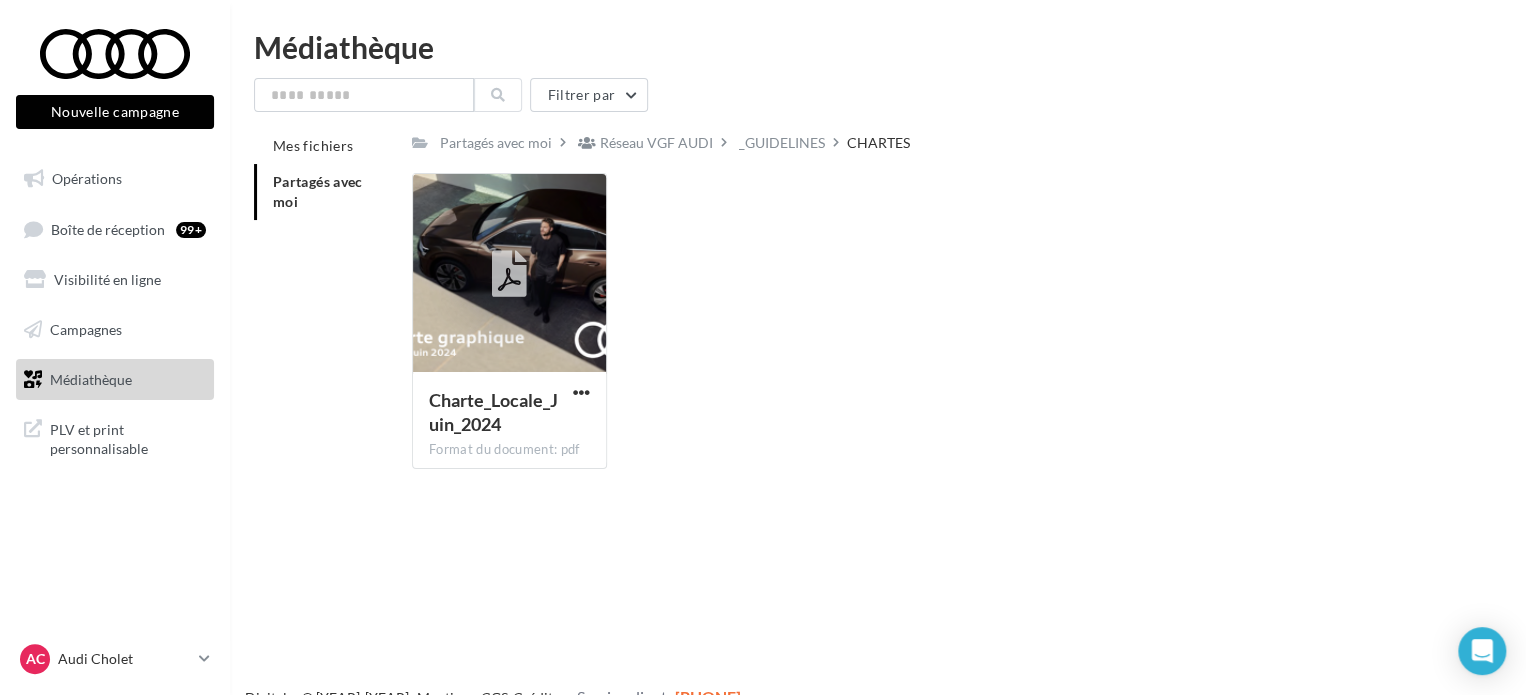 click on "Charte_Locale_Juin_2024  Format du document: pdf                   Charte_Locale_Juin_2024" at bounding box center (938, 173) 